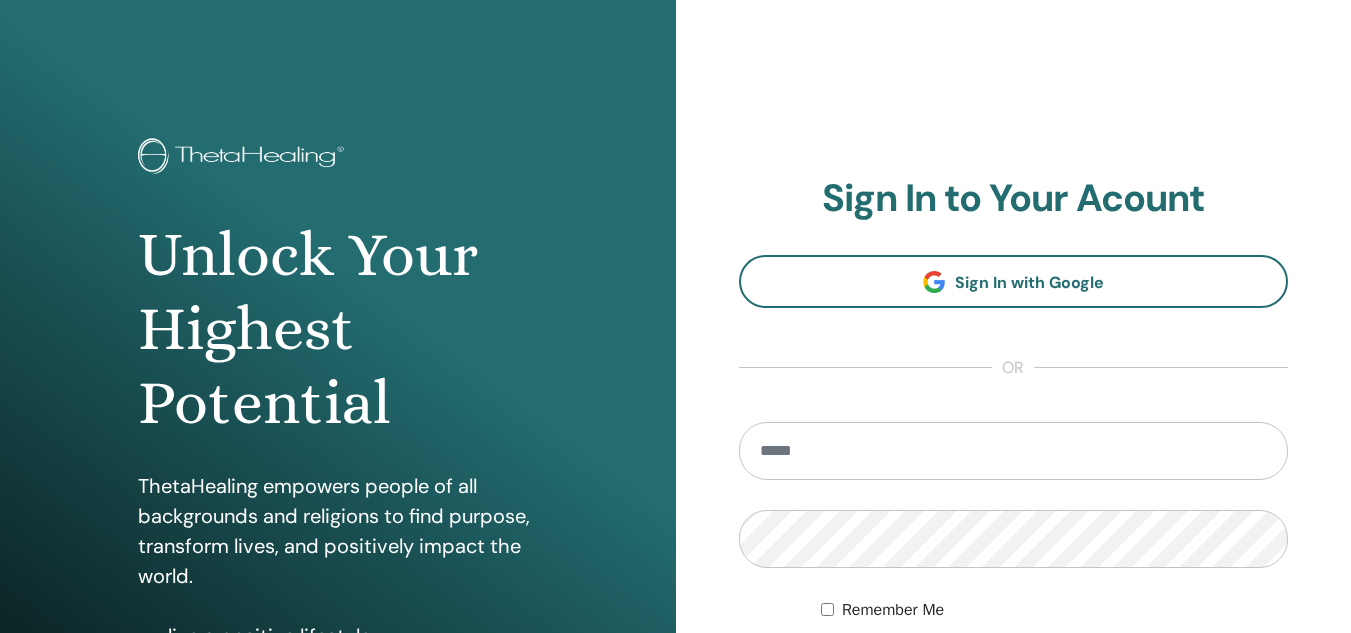 scroll, scrollTop: 0, scrollLeft: 0, axis: both 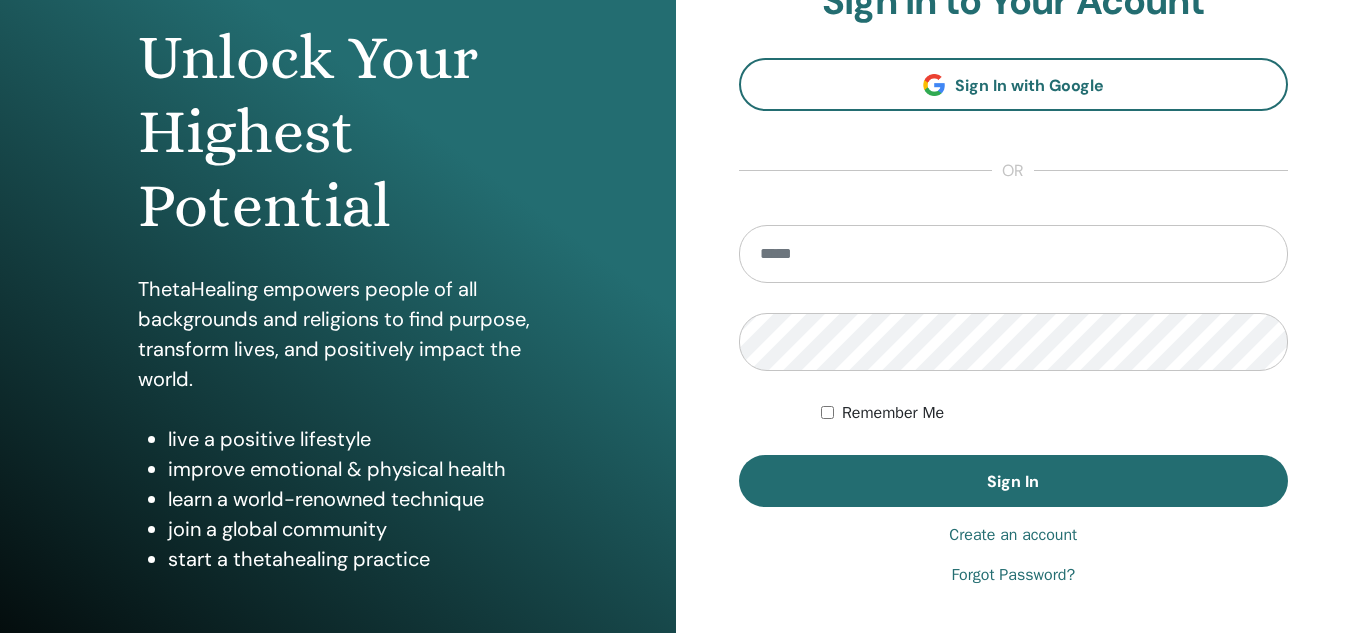 click at bounding box center [1014, 254] 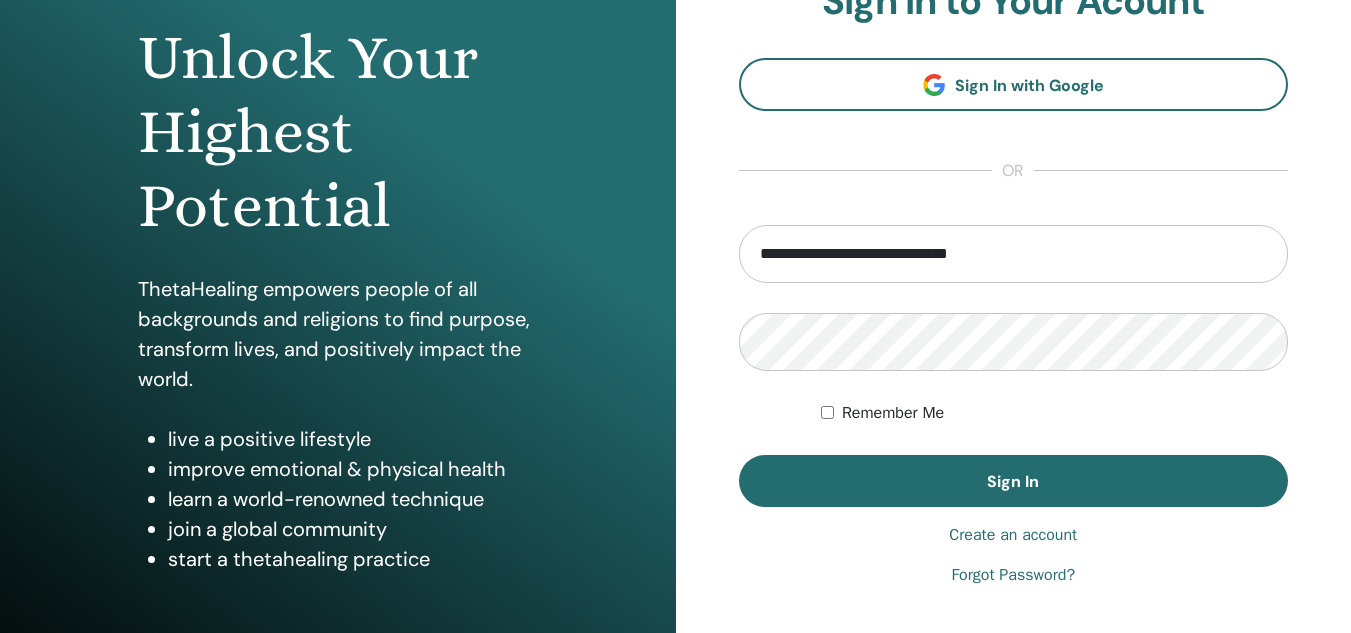 type on "**********" 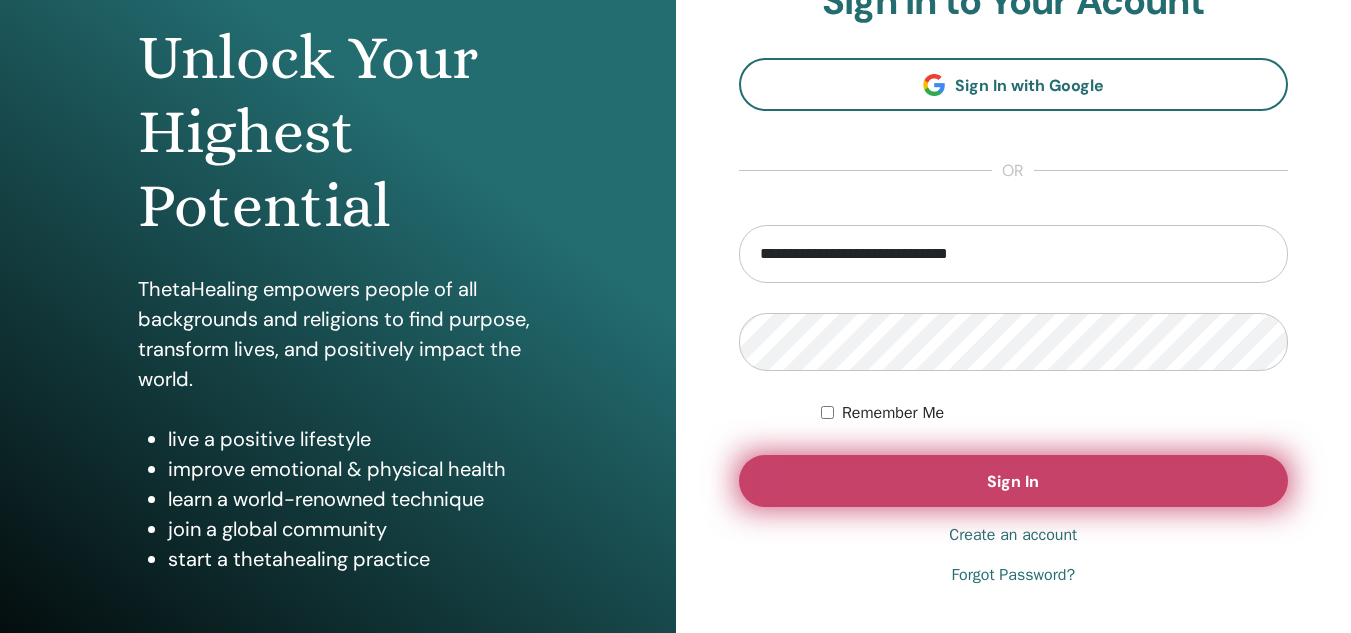 click on "Sign In" at bounding box center (1013, 481) 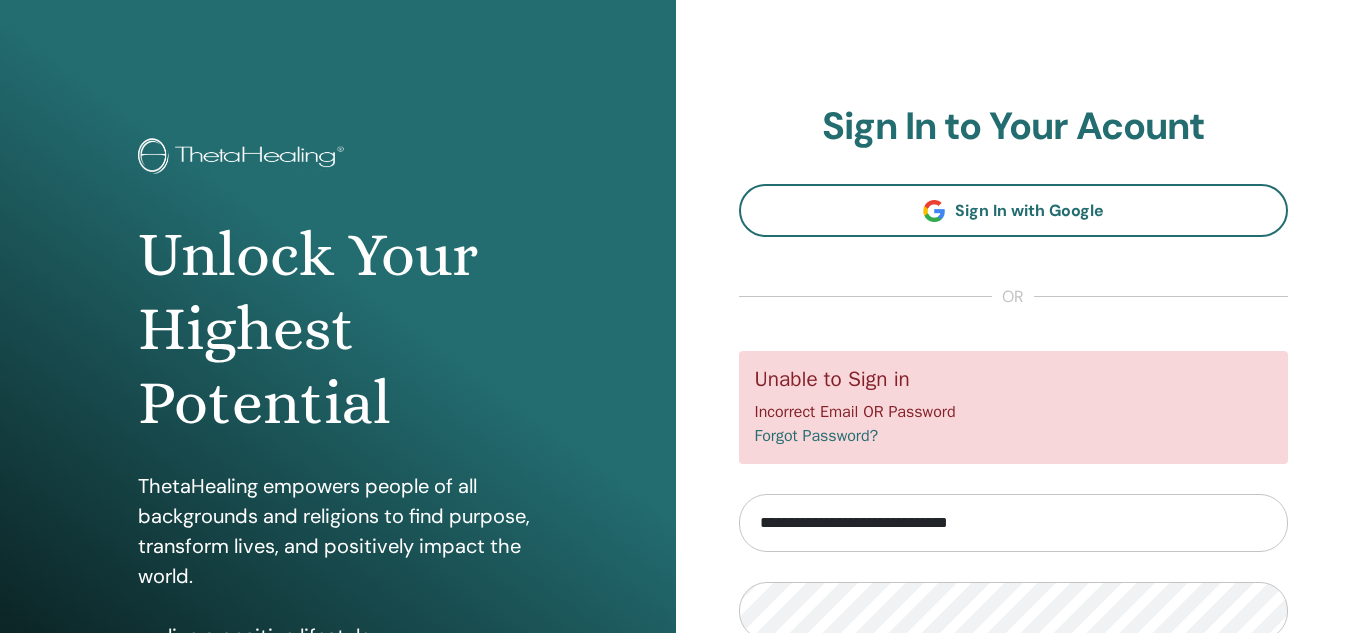 scroll, scrollTop: 0, scrollLeft: 0, axis: both 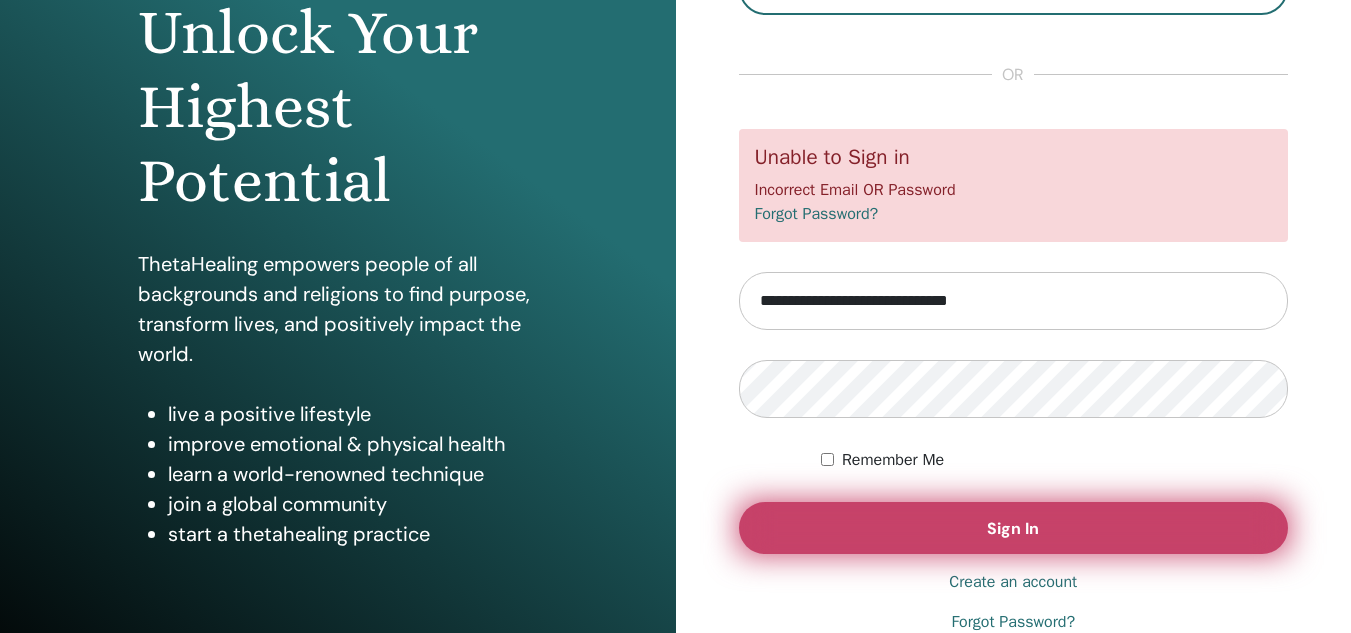 click on "Sign In" at bounding box center (1014, 528) 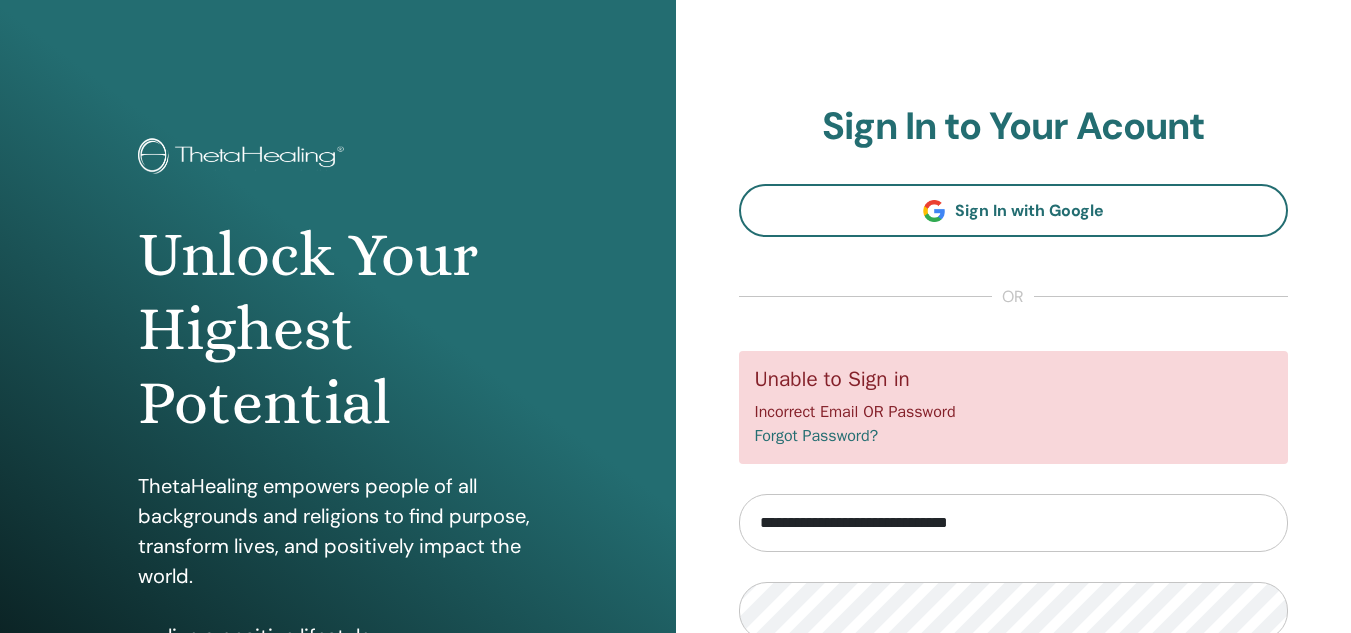 scroll, scrollTop: 0, scrollLeft: 0, axis: both 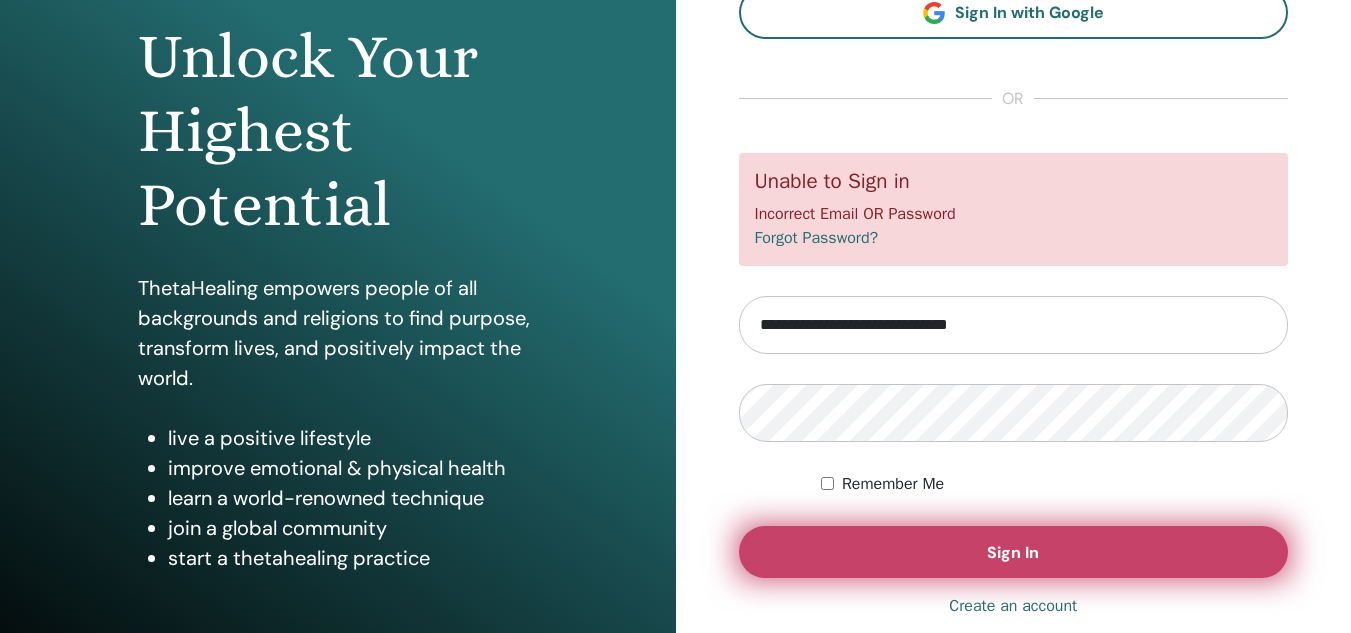 click on "Sign In" at bounding box center (1013, 552) 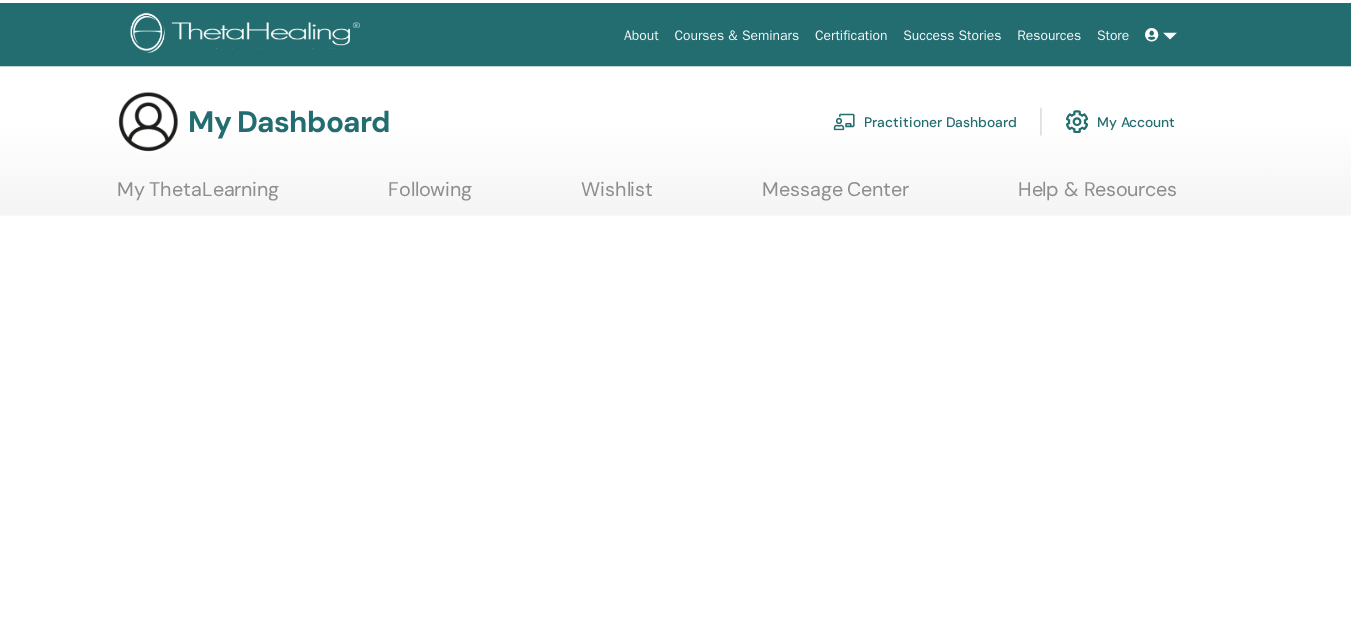 scroll, scrollTop: 0, scrollLeft: 0, axis: both 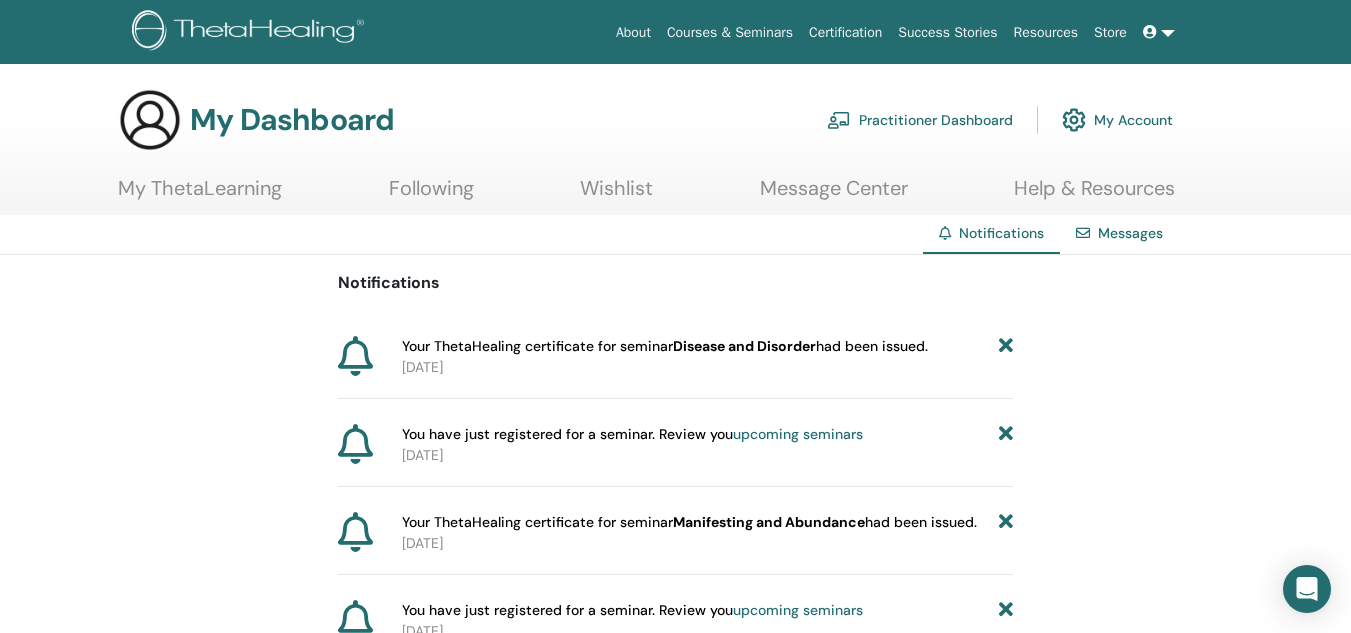 click on "My ThetaLearning" at bounding box center [200, 195] 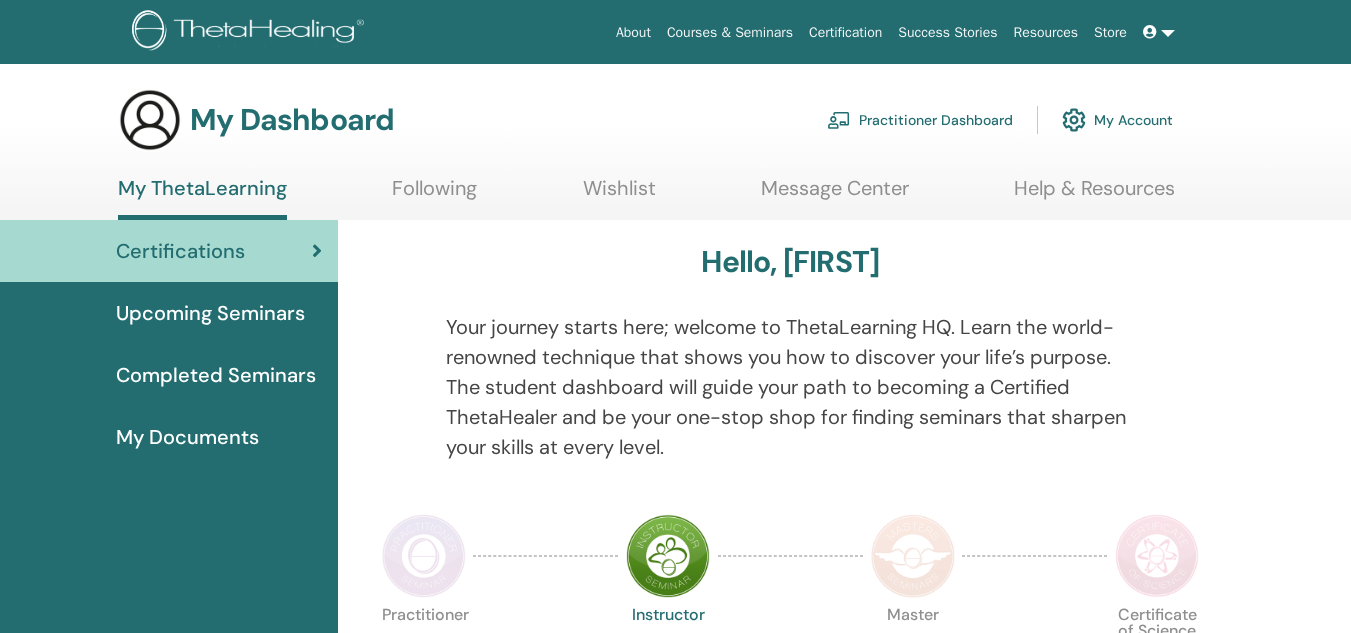 scroll, scrollTop: 0, scrollLeft: 0, axis: both 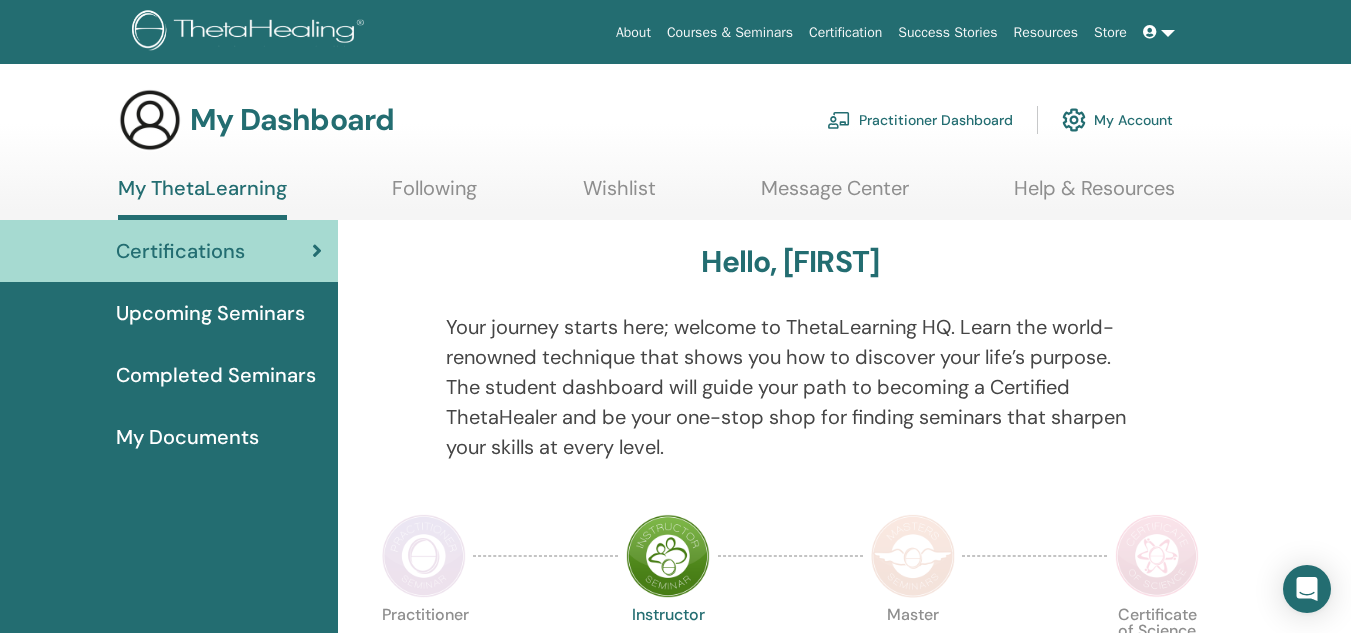 click on "Following" at bounding box center (434, 195) 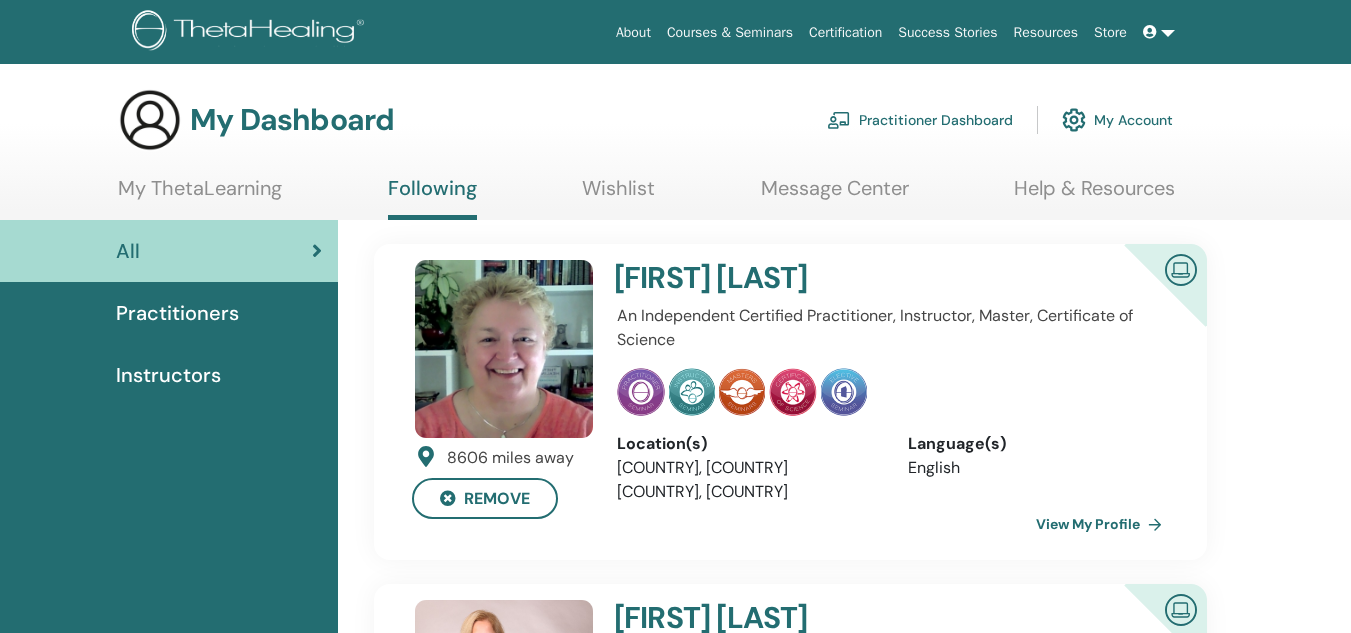 scroll, scrollTop: 0, scrollLeft: 0, axis: both 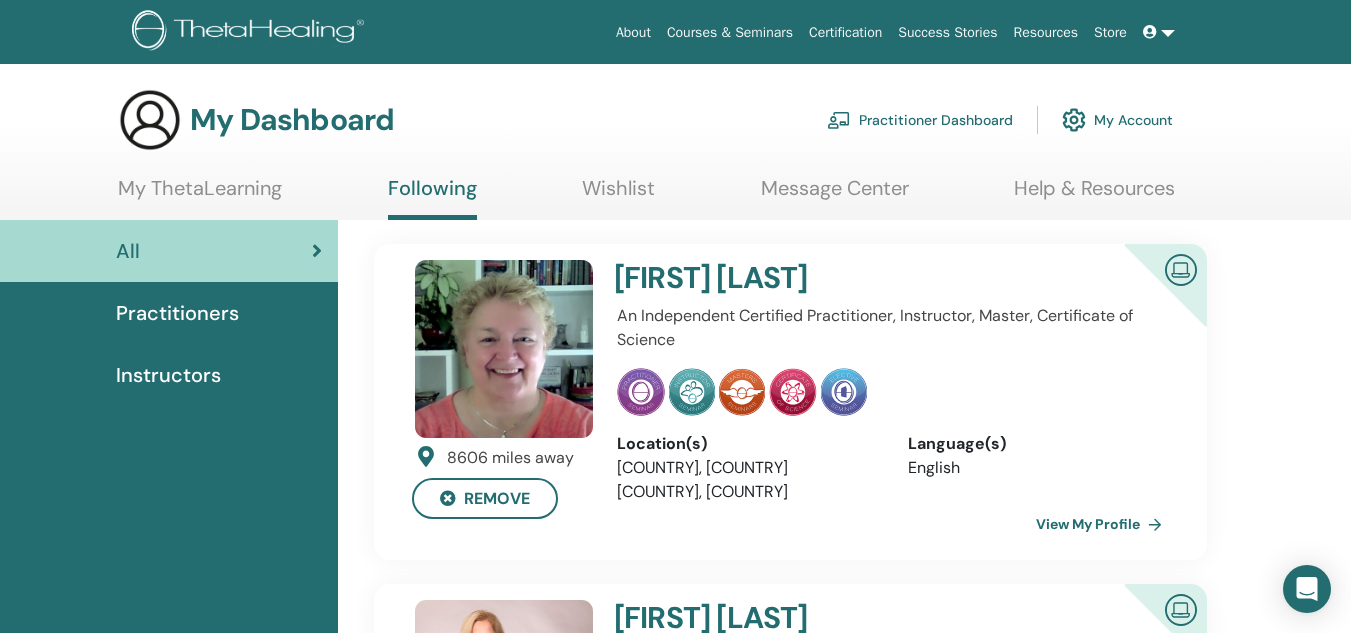 click on "Wishlist" at bounding box center [618, 195] 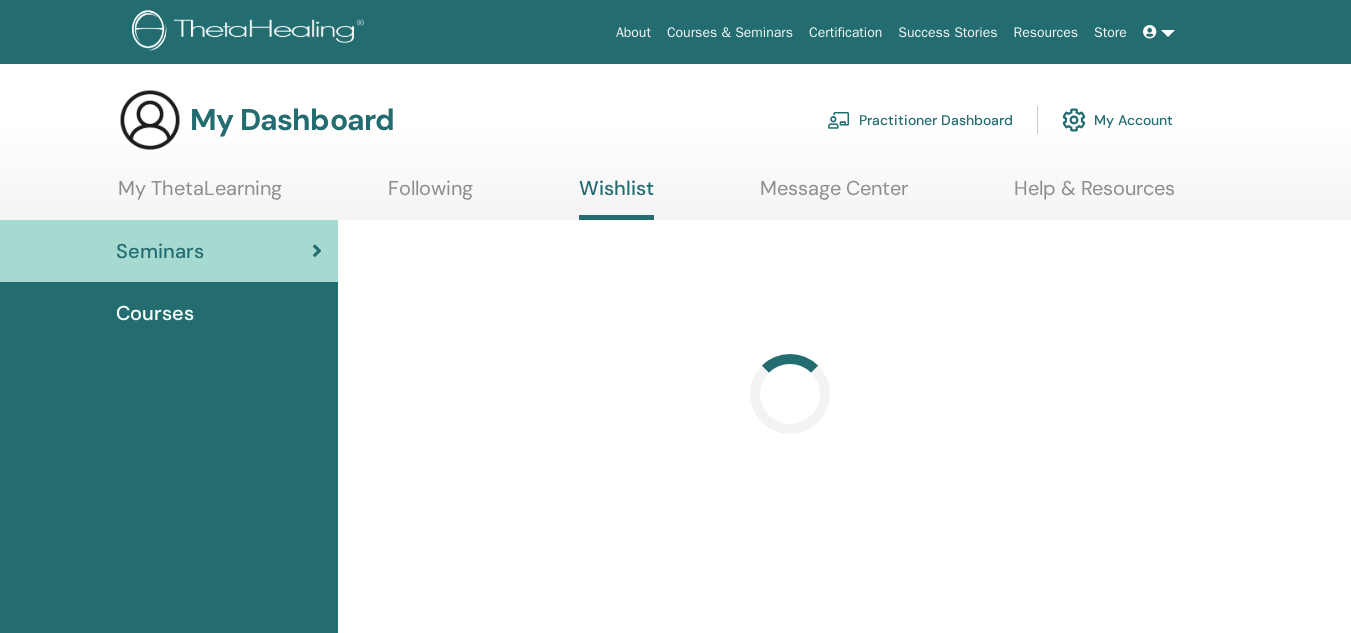 scroll, scrollTop: 0, scrollLeft: 0, axis: both 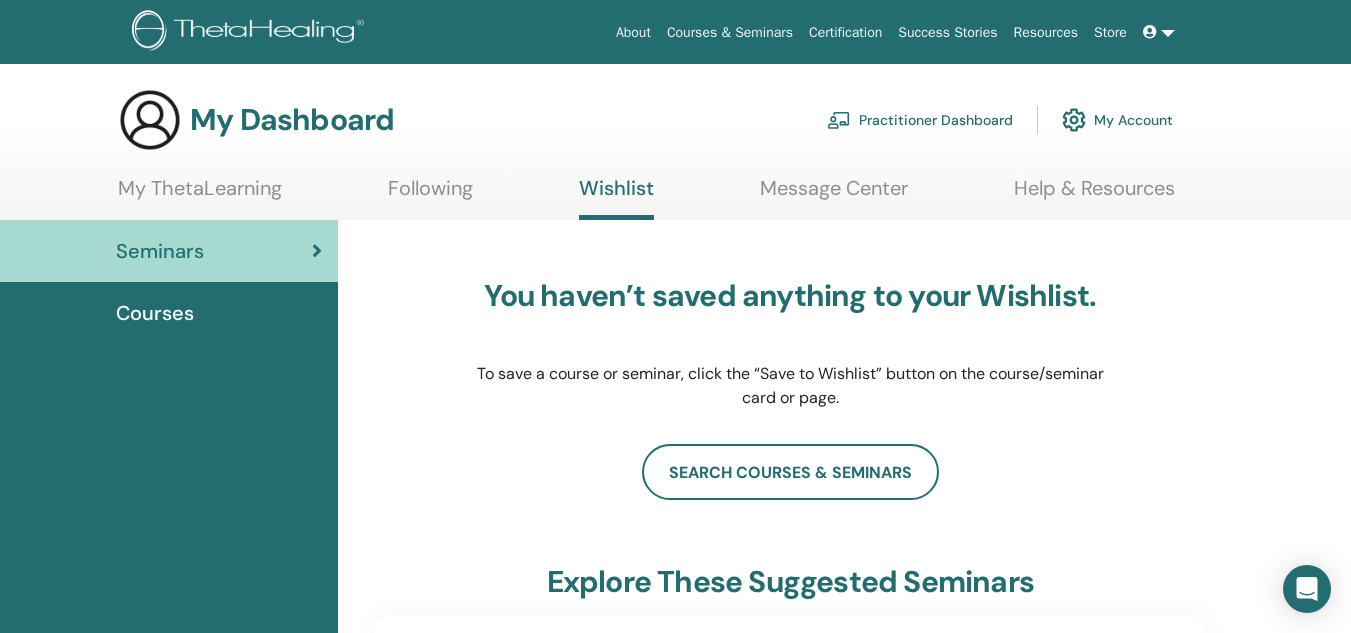 click on "Message Center" at bounding box center [834, 195] 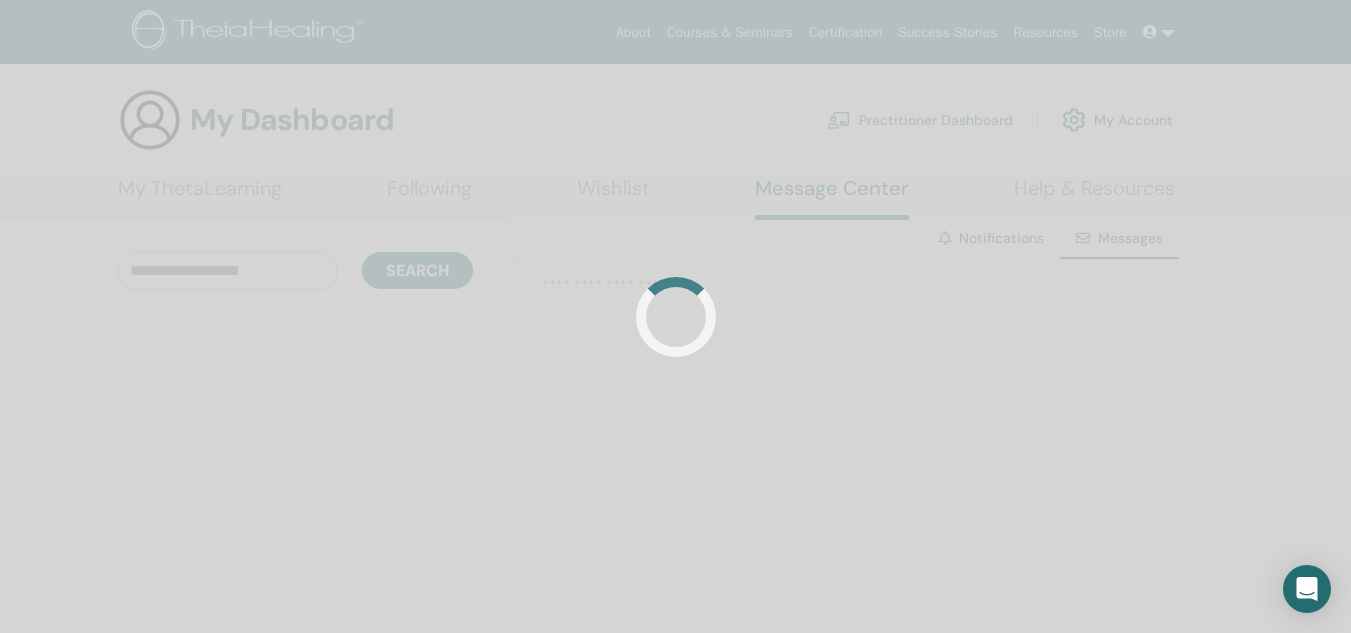 scroll, scrollTop: 0, scrollLeft: 0, axis: both 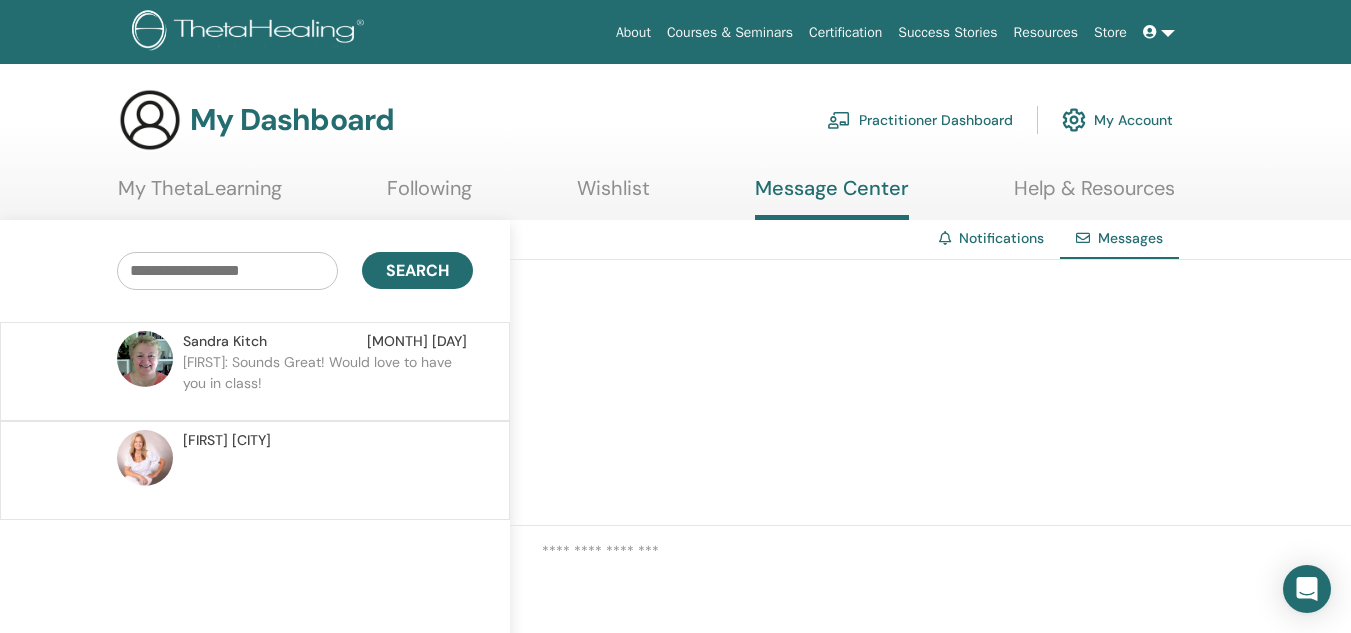 click on "Help & Resources" at bounding box center [1094, 195] 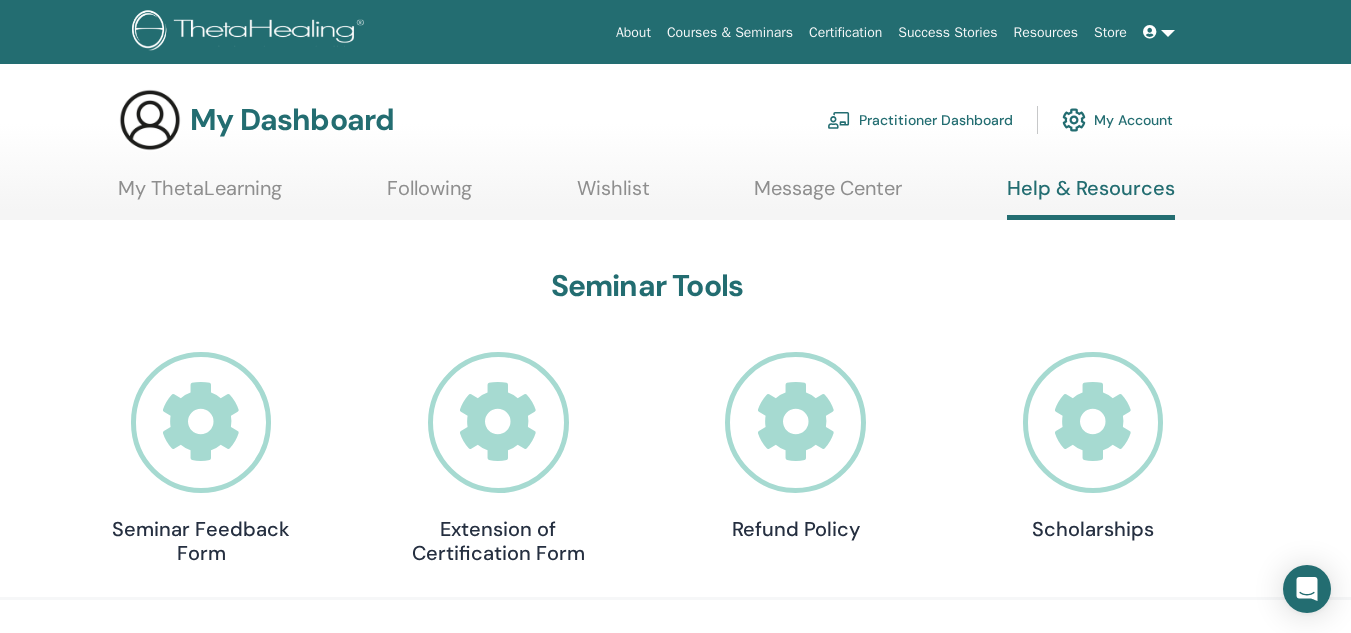 scroll, scrollTop: 0, scrollLeft: 0, axis: both 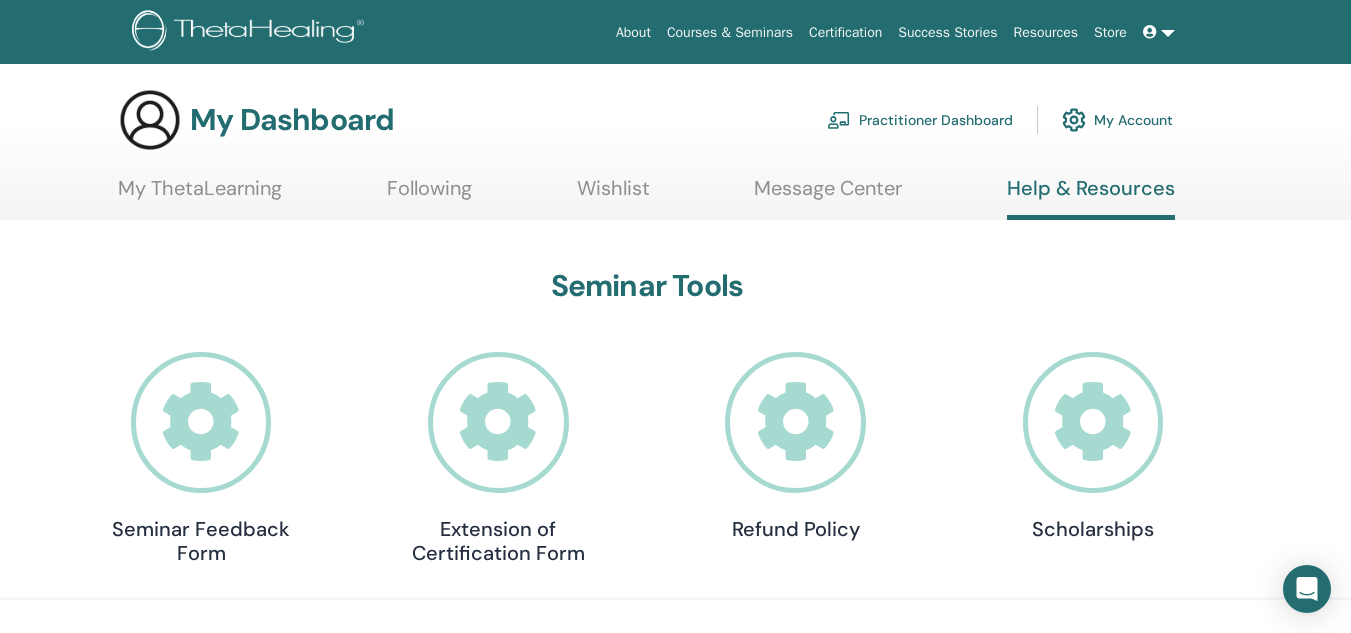 click on "Resources" at bounding box center (1046, 32) 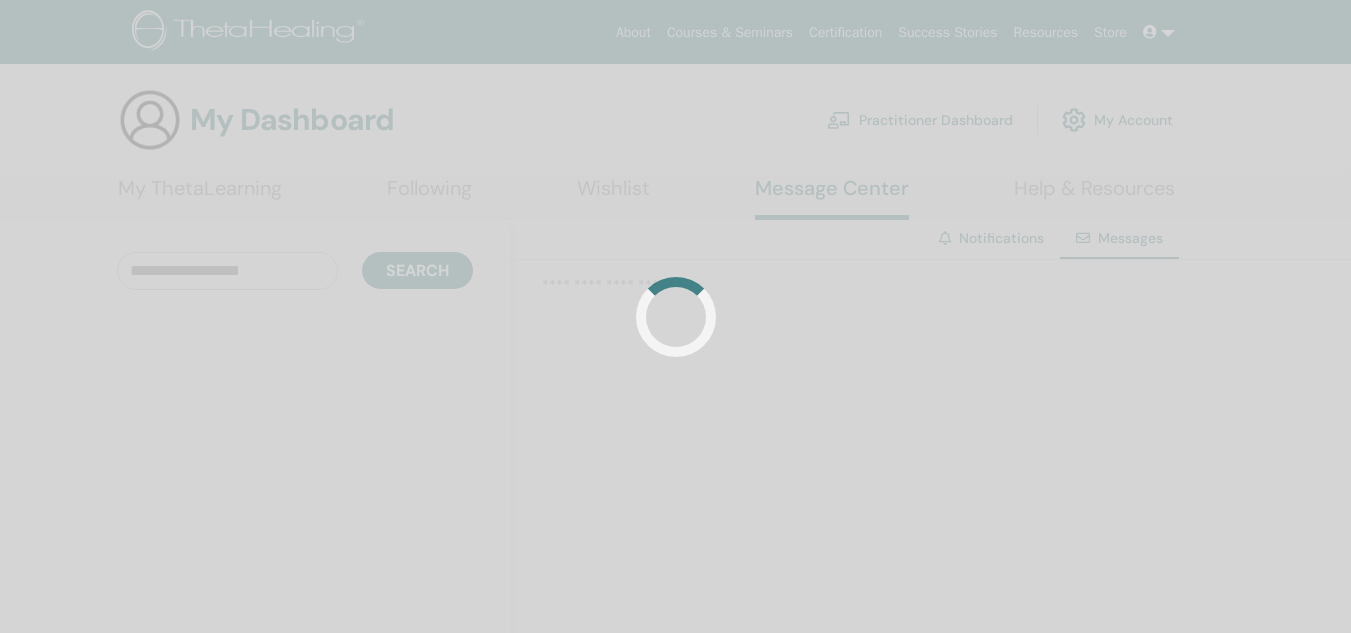 scroll, scrollTop: 0, scrollLeft: 0, axis: both 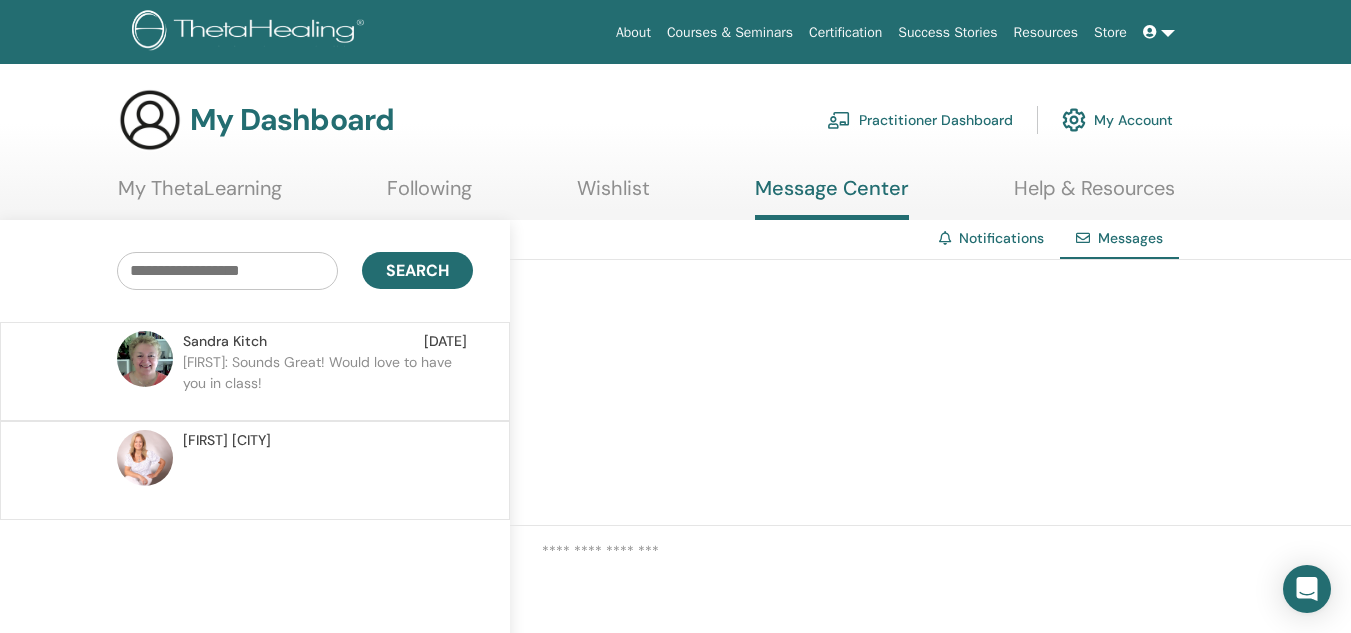 click on "Message Center" at bounding box center (832, 198) 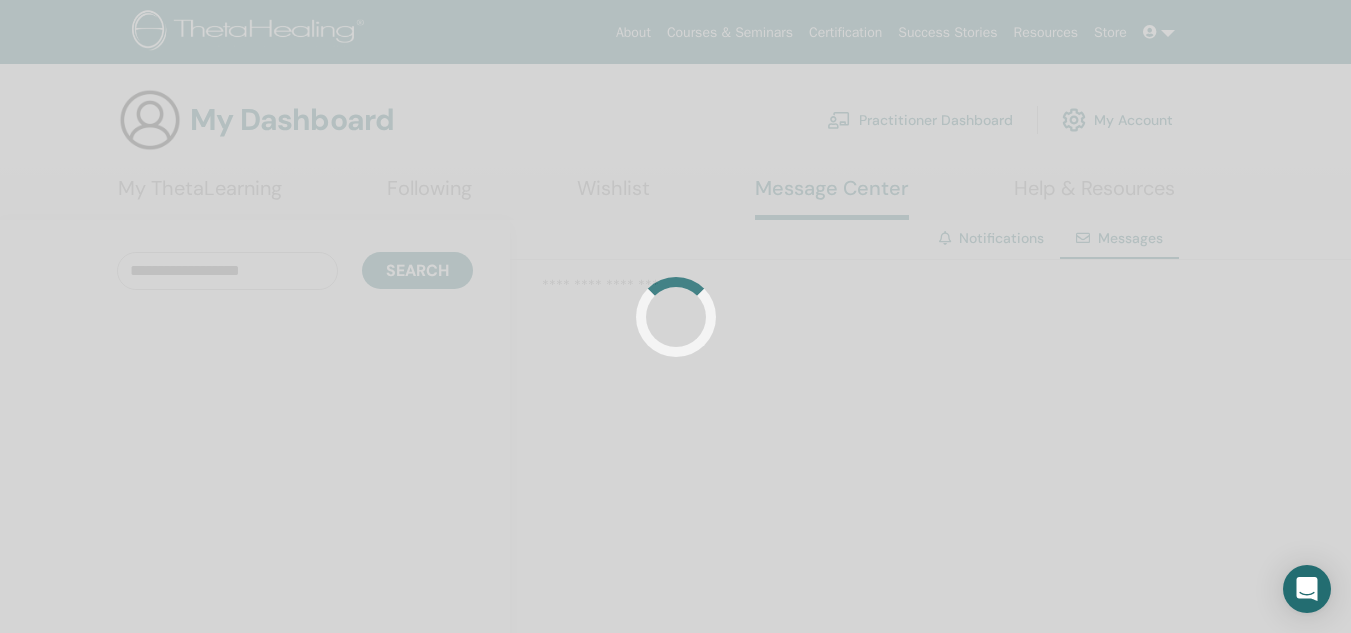 scroll, scrollTop: 0, scrollLeft: 0, axis: both 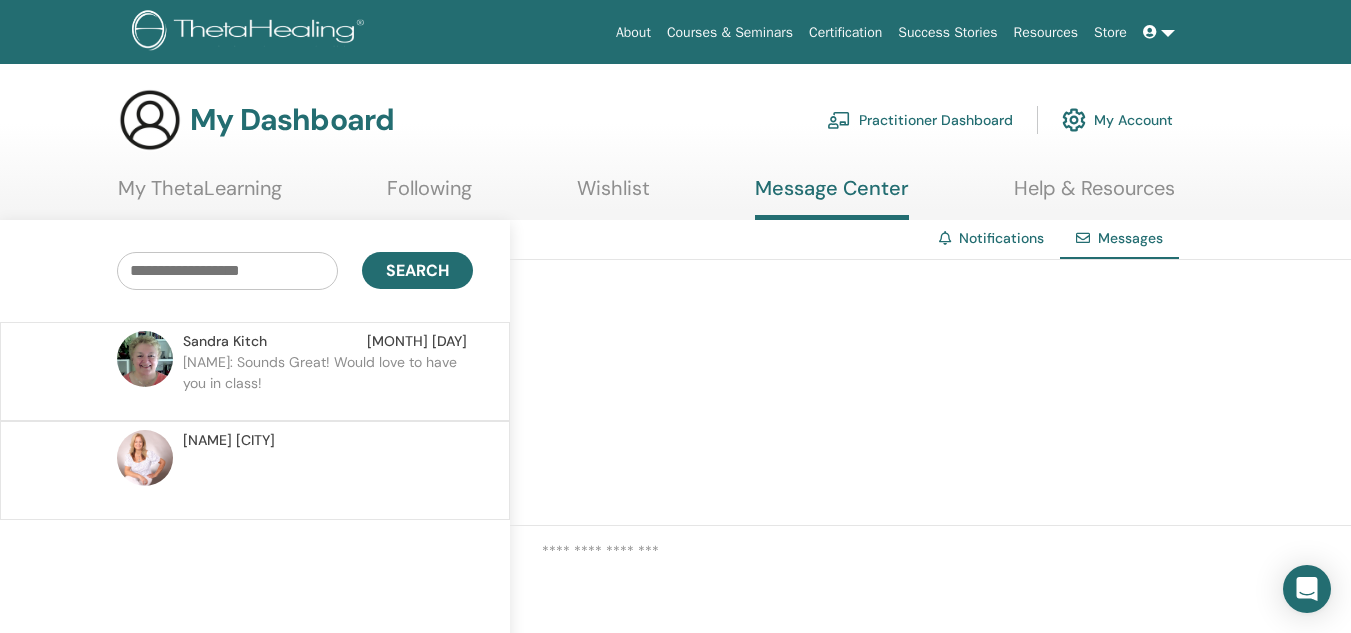 click on "Practitioner Dashboard" at bounding box center [920, 120] 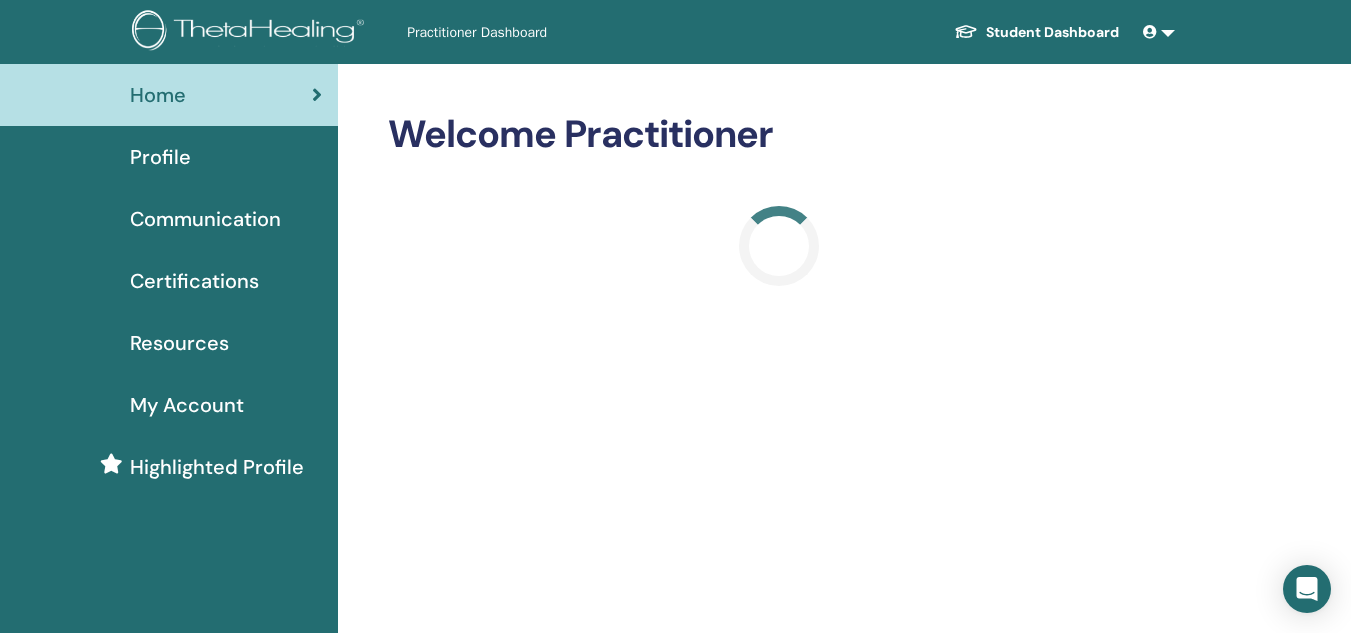 scroll, scrollTop: 0, scrollLeft: 0, axis: both 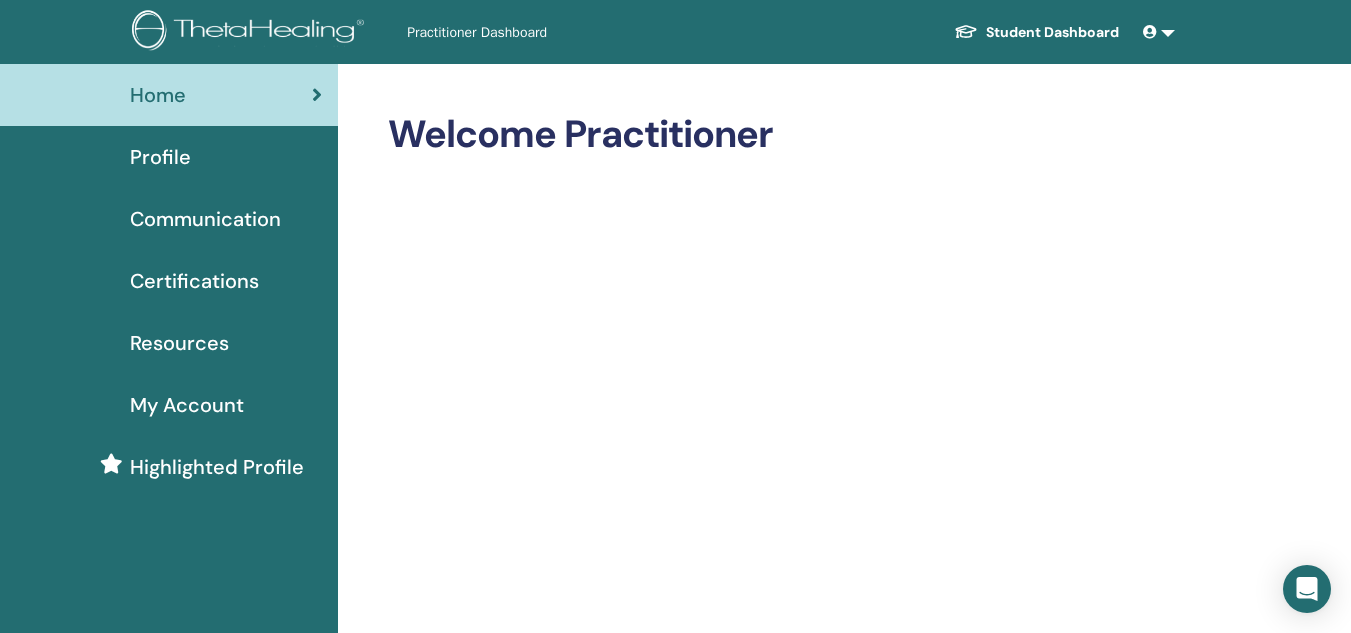 click at bounding box center (1159, 32) 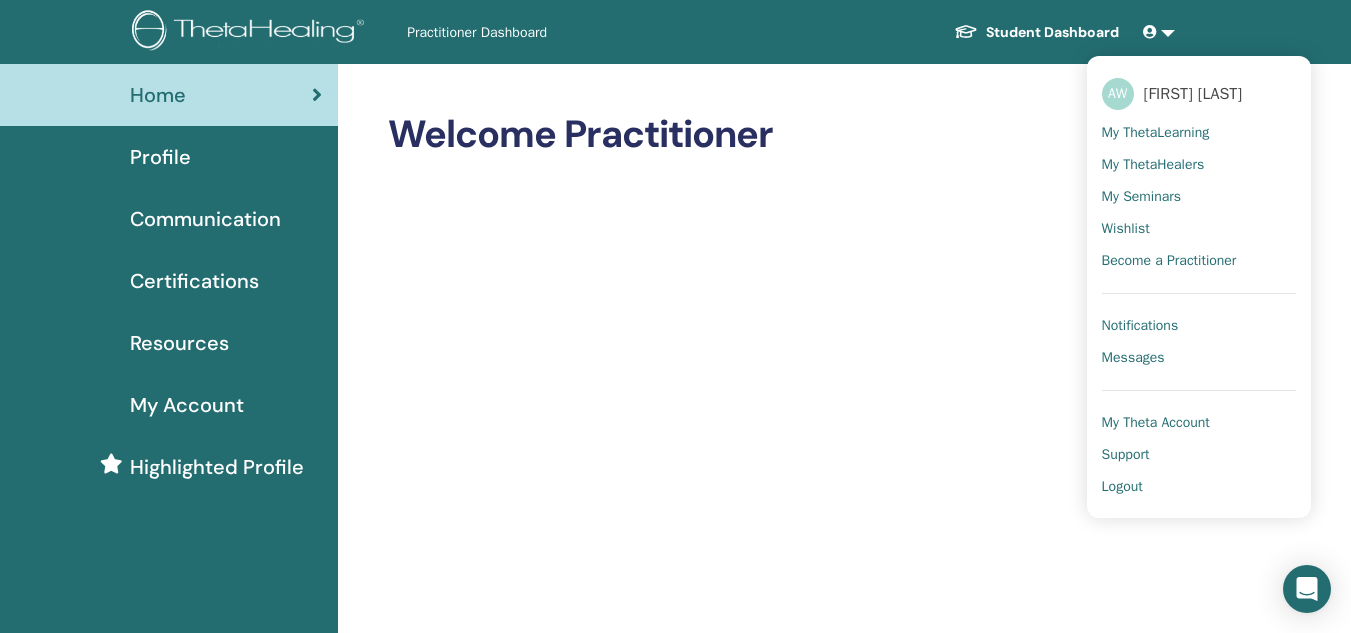 click on "My Theta Account" at bounding box center [1156, 423] 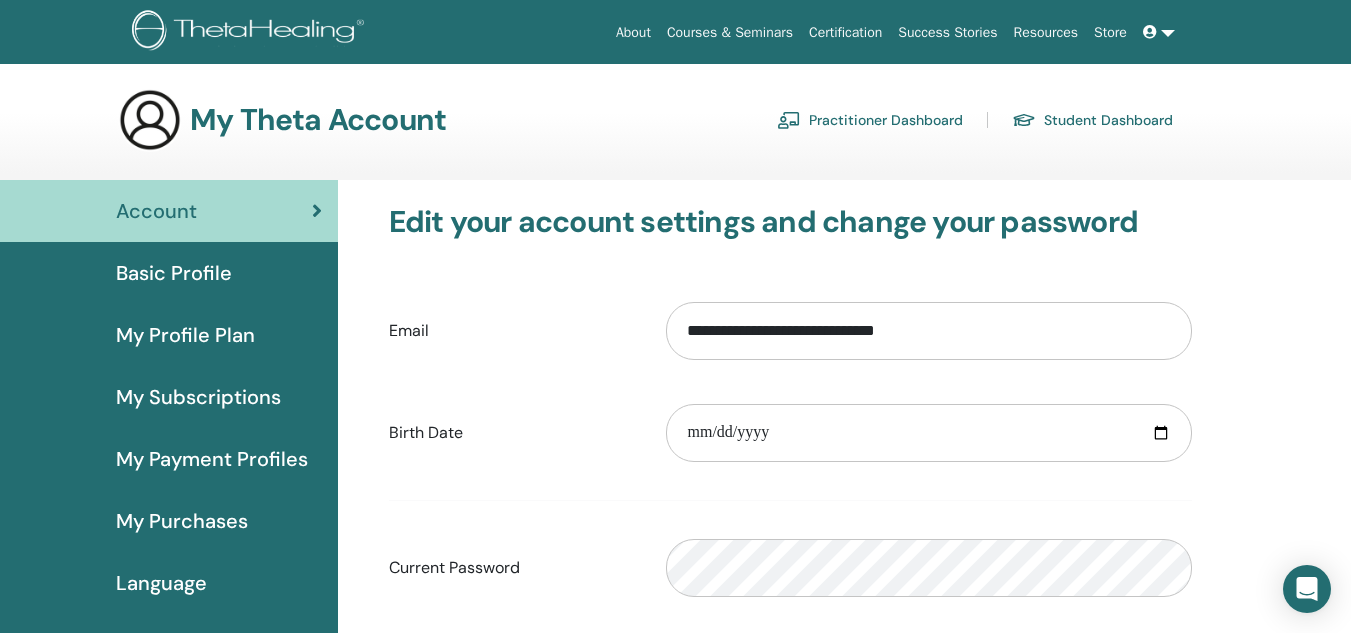 scroll, scrollTop: 0, scrollLeft: 0, axis: both 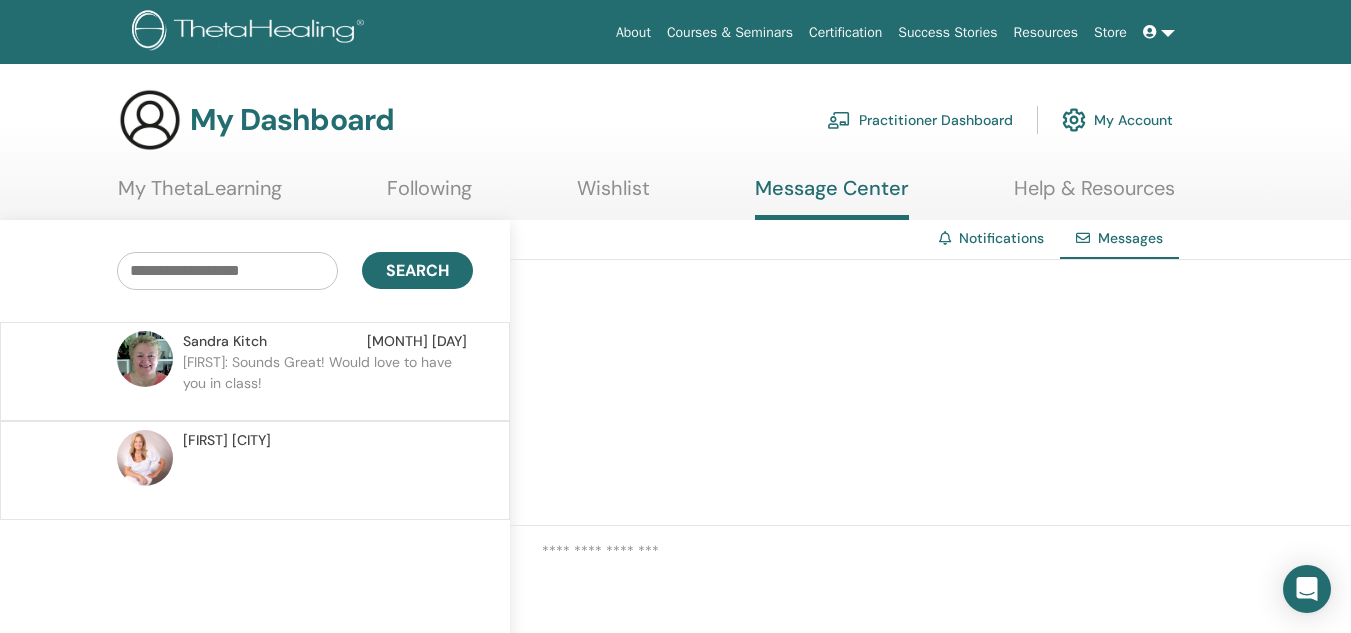 click on "Practitioner Dashboard" at bounding box center [920, 120] 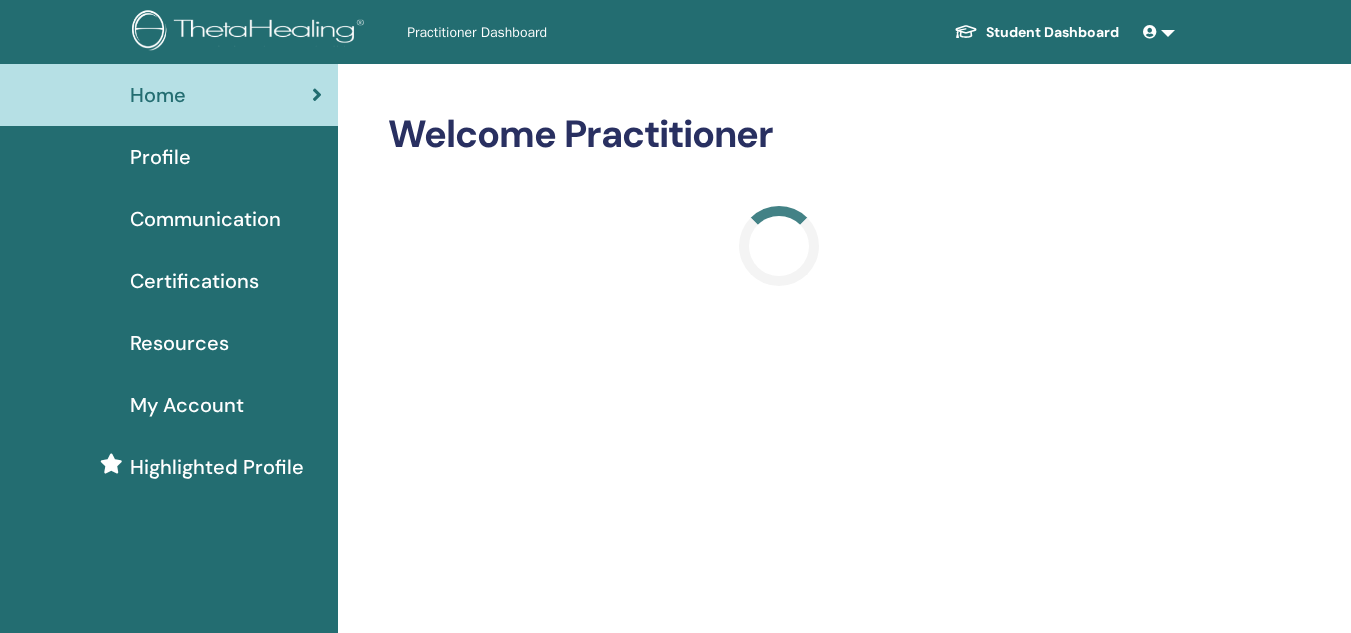 scroll, scrollTop: 0, scrollLeft: 0, axis: both 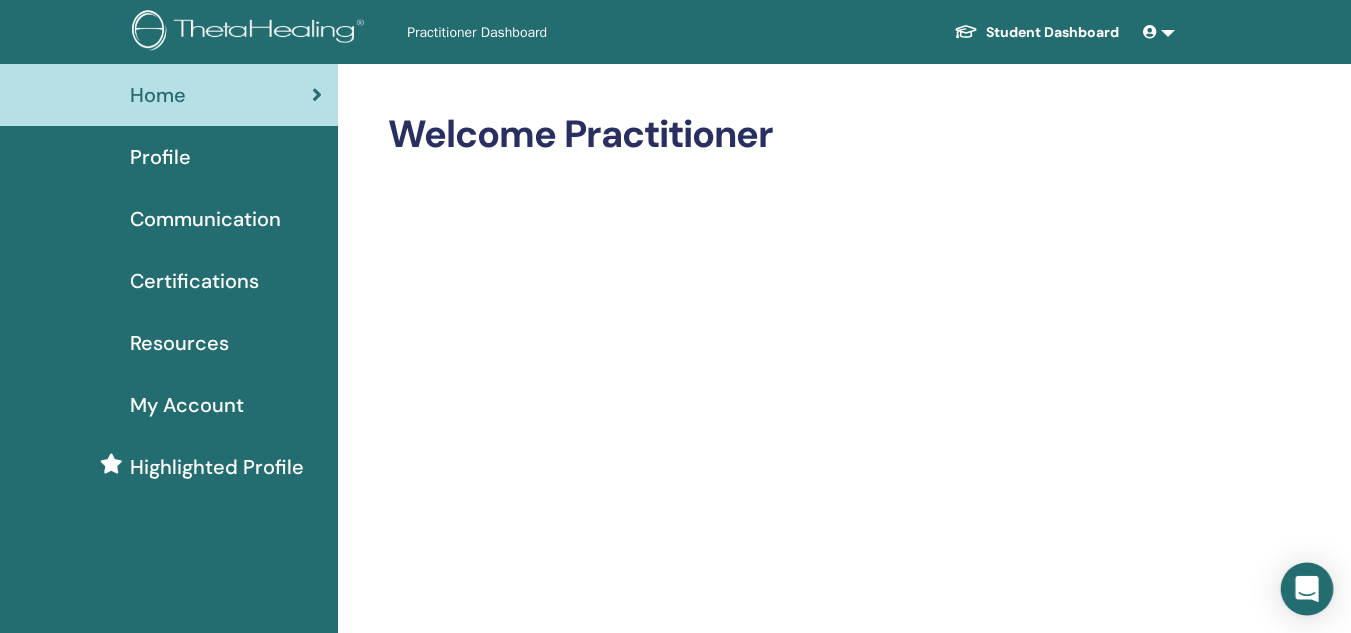 click 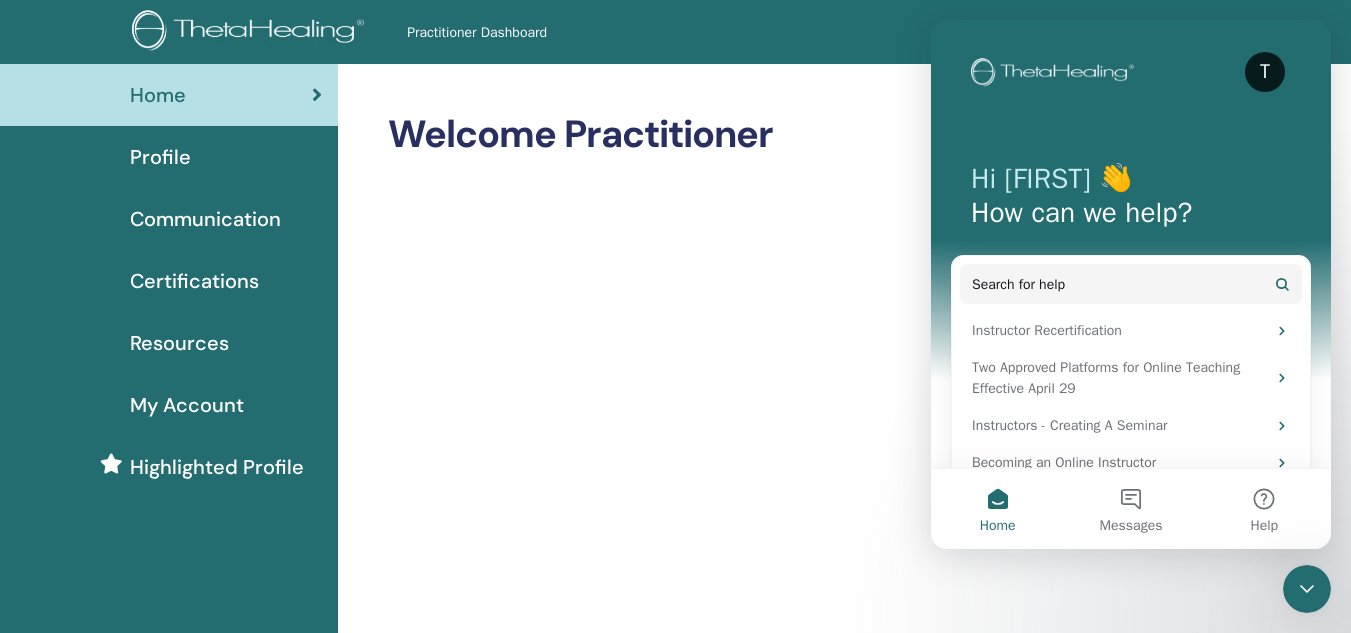 scroll, scrollTop: 0, scrollLeft: 0, axis: both 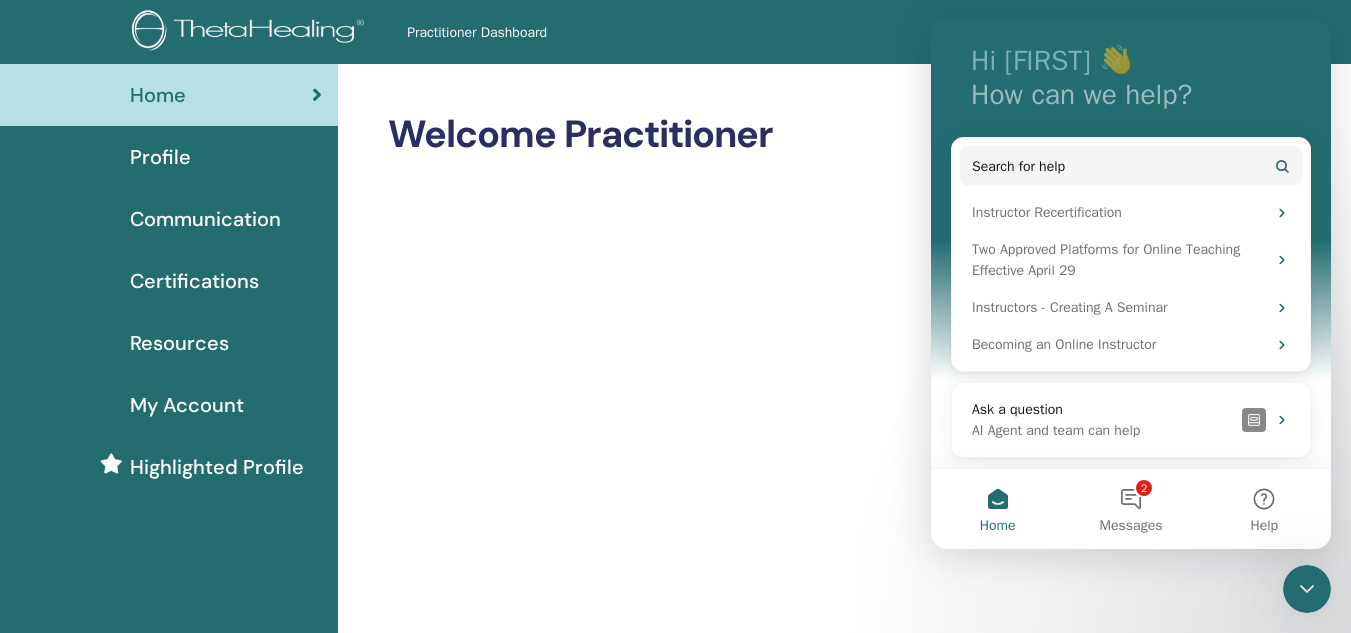 drag, startPoint x: 1324, startPoint y: 56, endPoint x: 2279, endPoint y: 271, distance: 978.90247 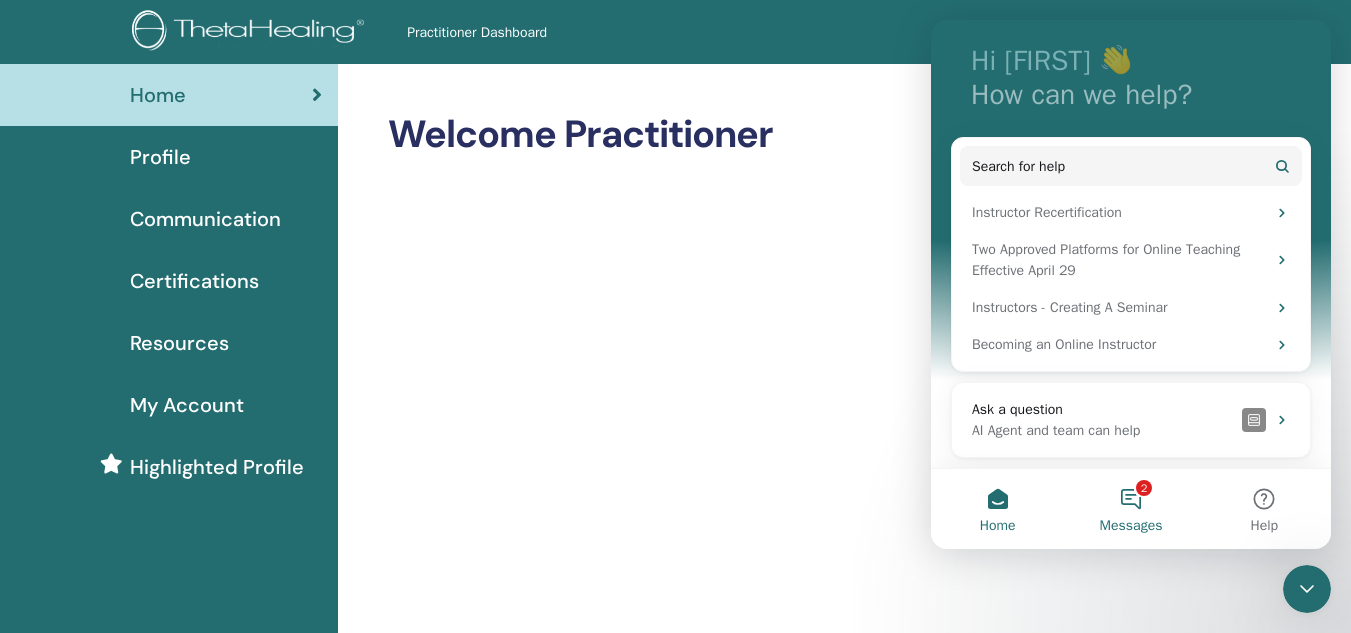 click on "2 Messages" at bounding box center [1130, 509] 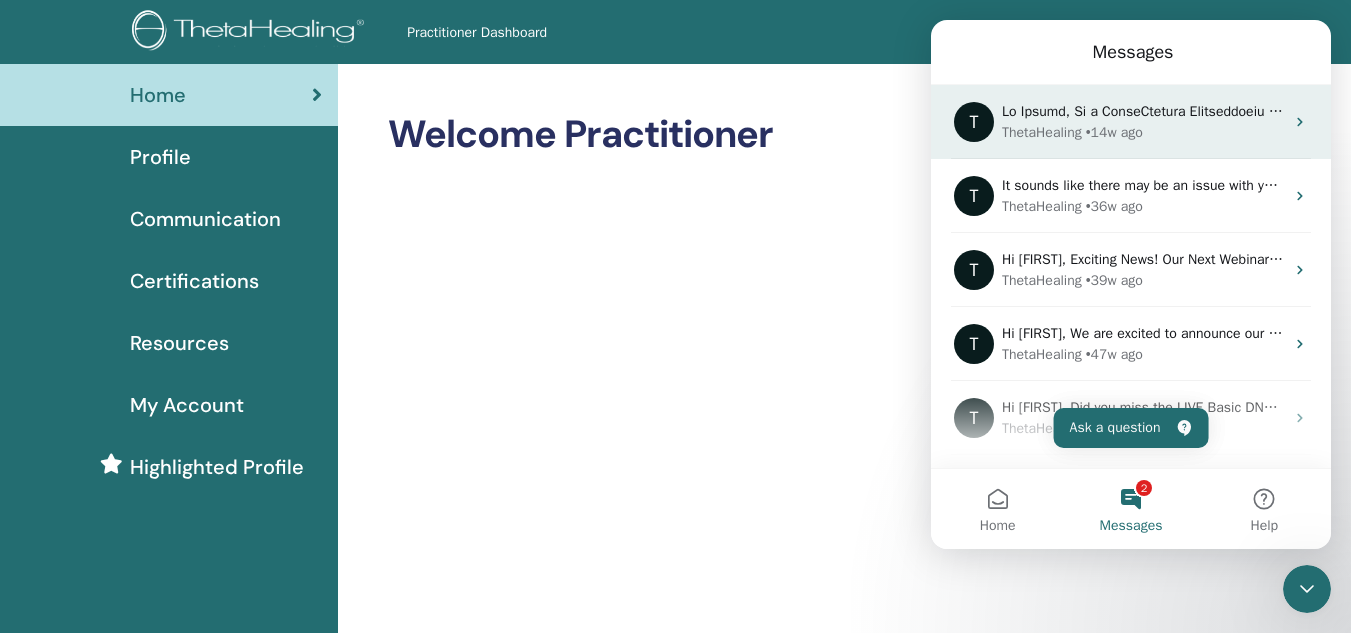 click at bounding box center (5898, 111) 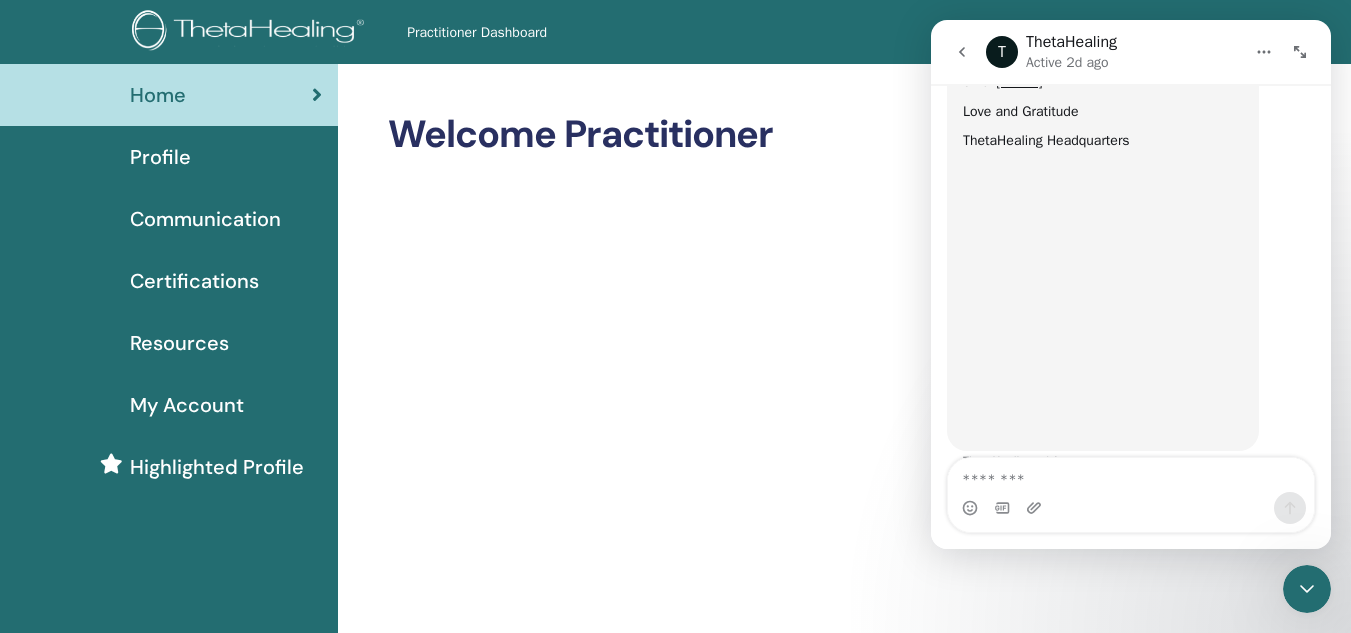 scroll, scrollTop: 1204, scrollLeft: 0, axis: vertical 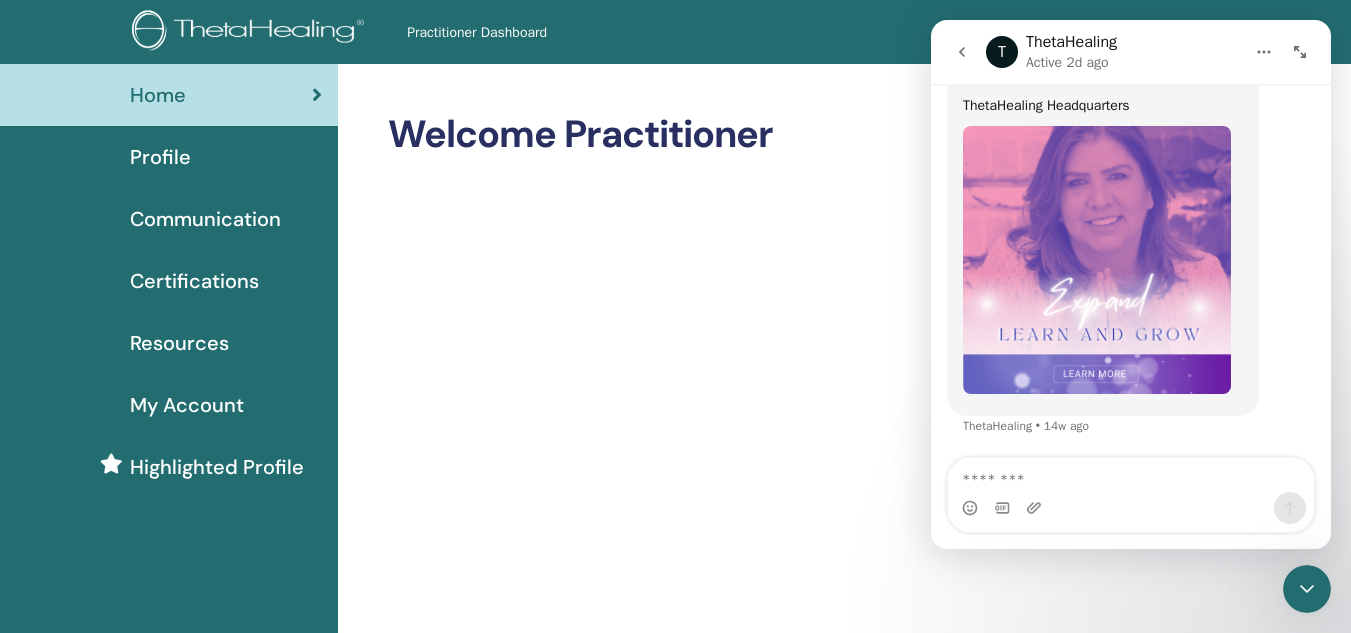 click 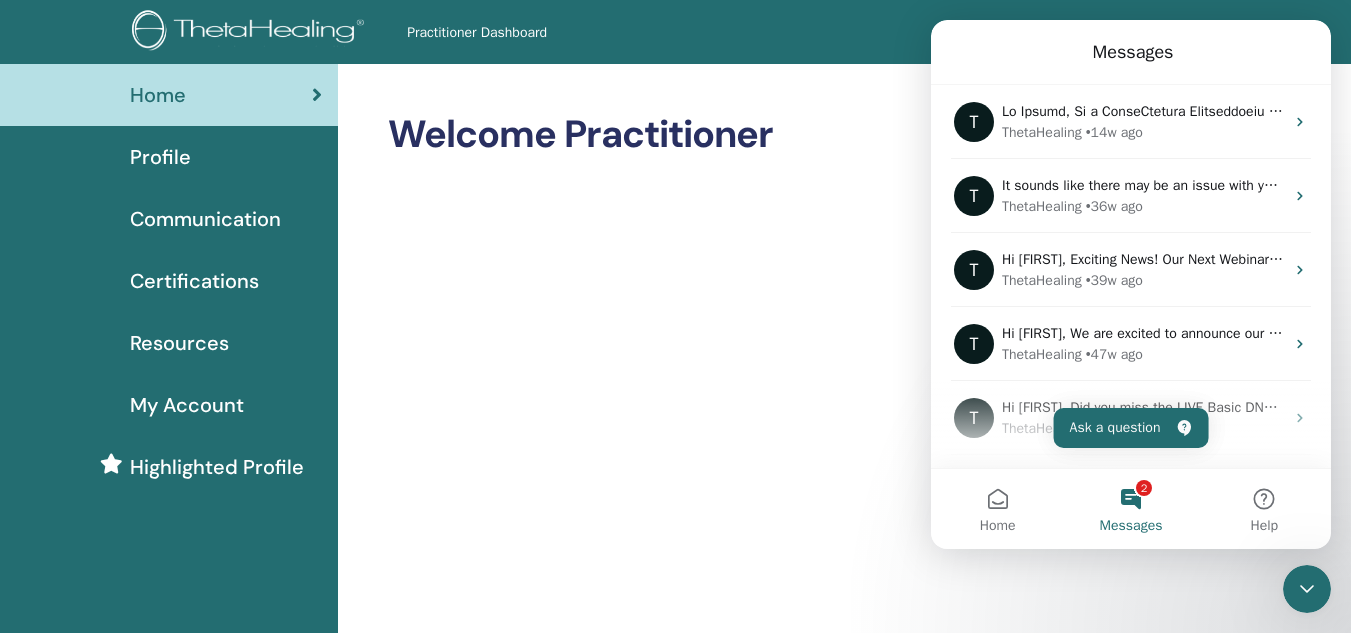 scroll, scrollTop: 0, scrollLeft: 0, axis: both 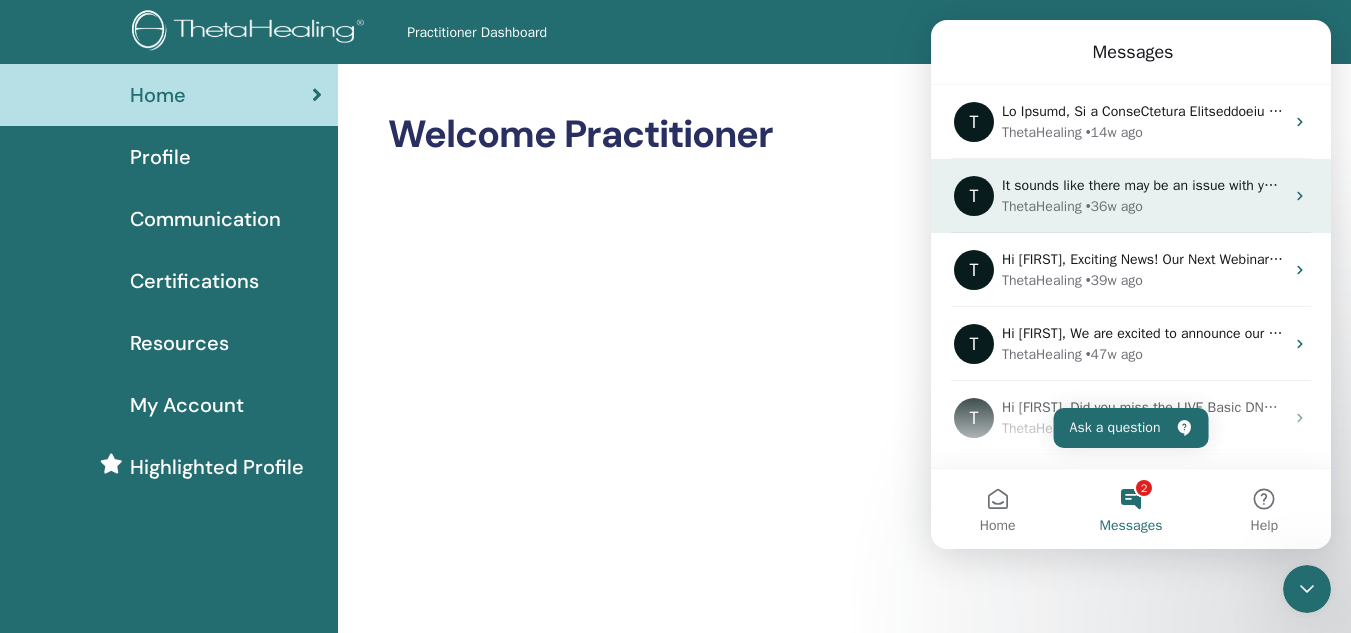 click on "ThetaHealing" at bounding box center (1042, 206) 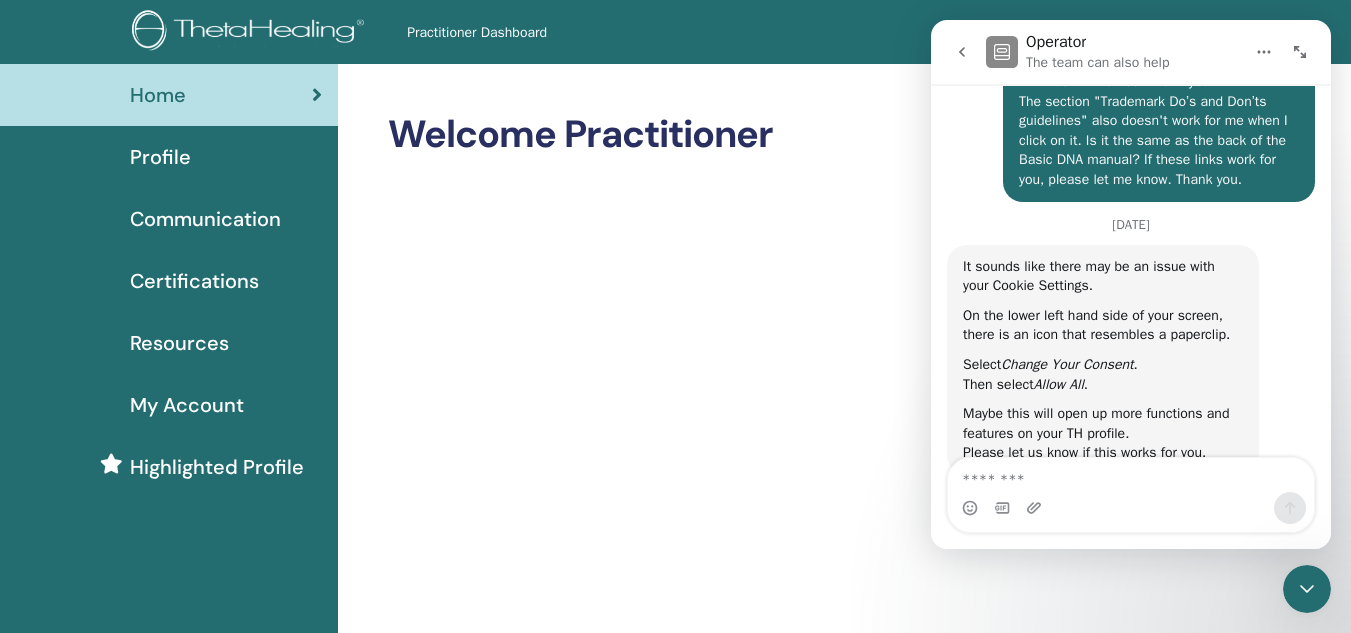 scroll, scrollTop: 1232, scrollLeft: 0, axis: vertical 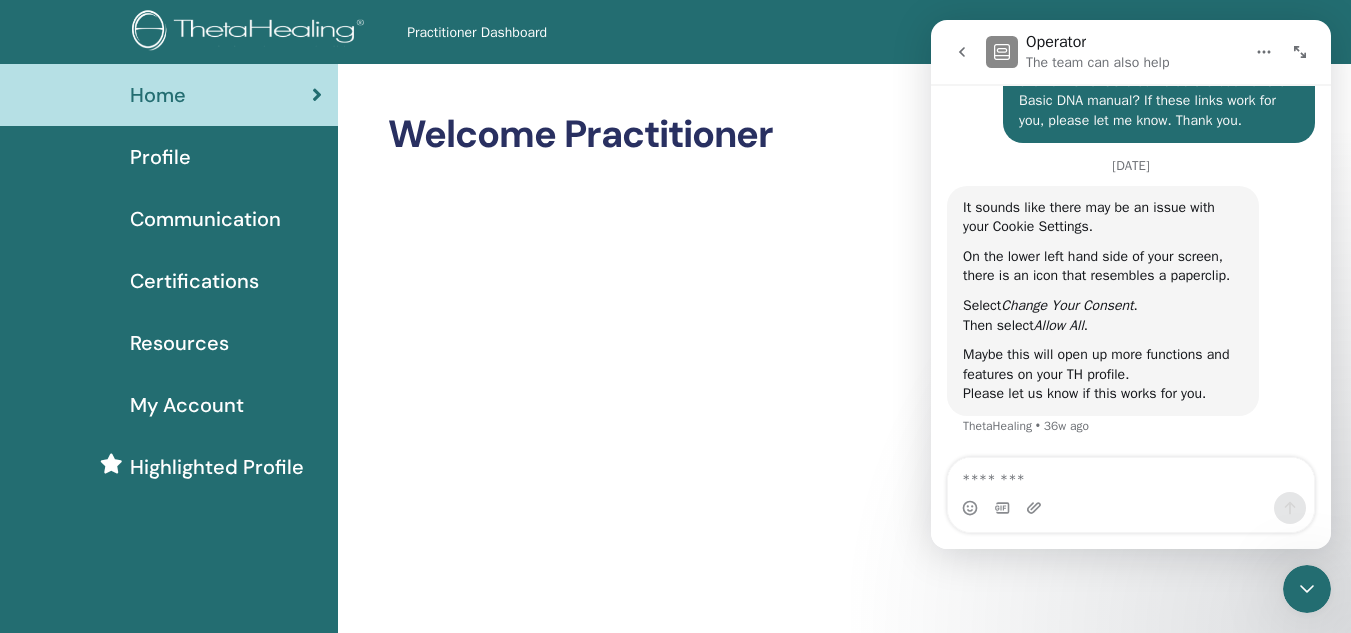 click on "Welcome Practitioner" at bounding box center (844, 1436) 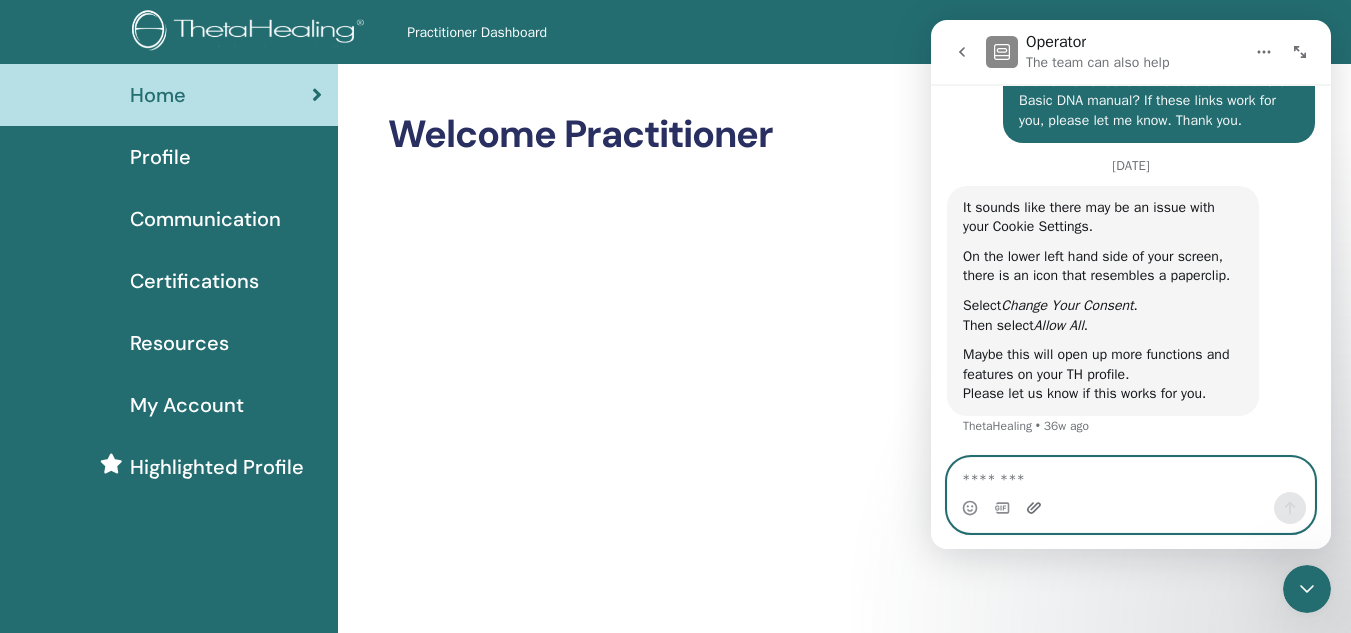 click 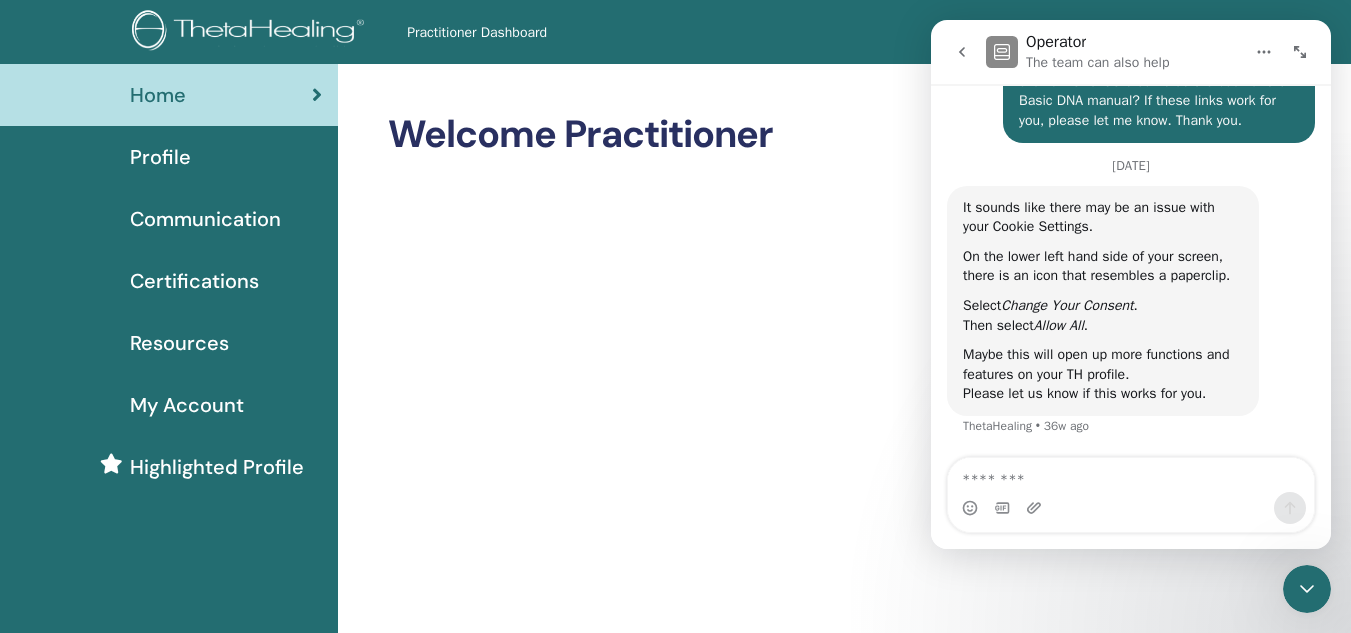 click 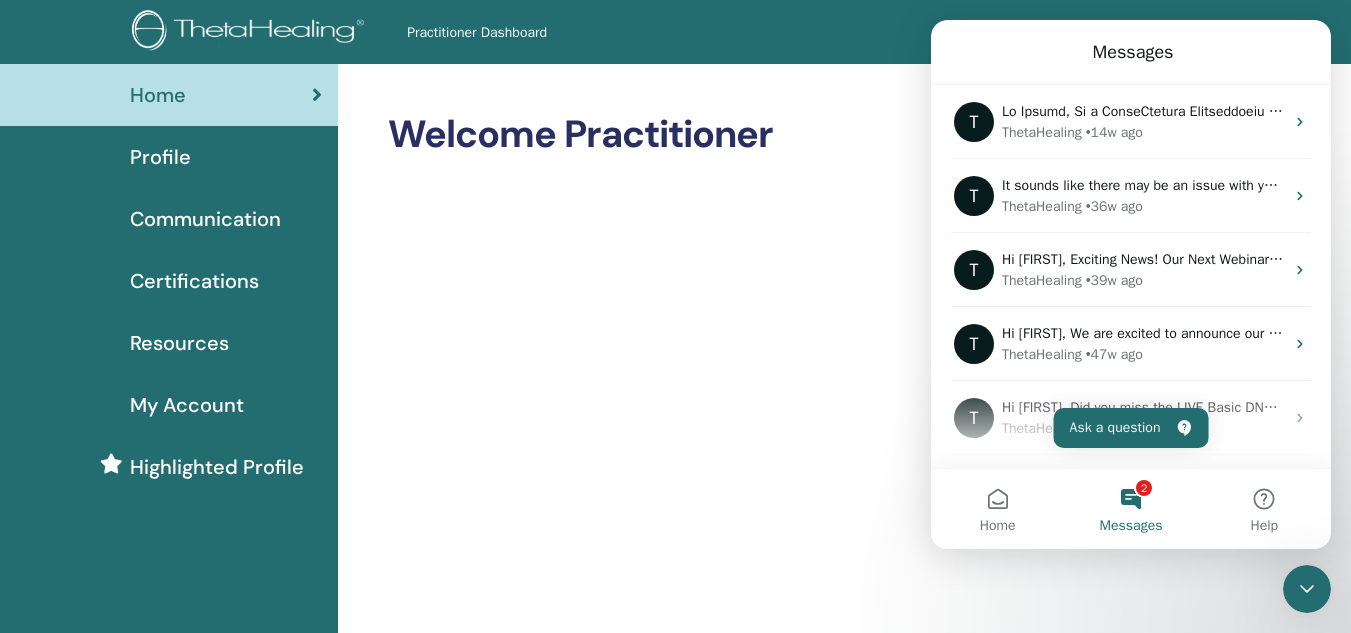 scroll, scrollTop: 0, scrollLeft: 0, axis: both 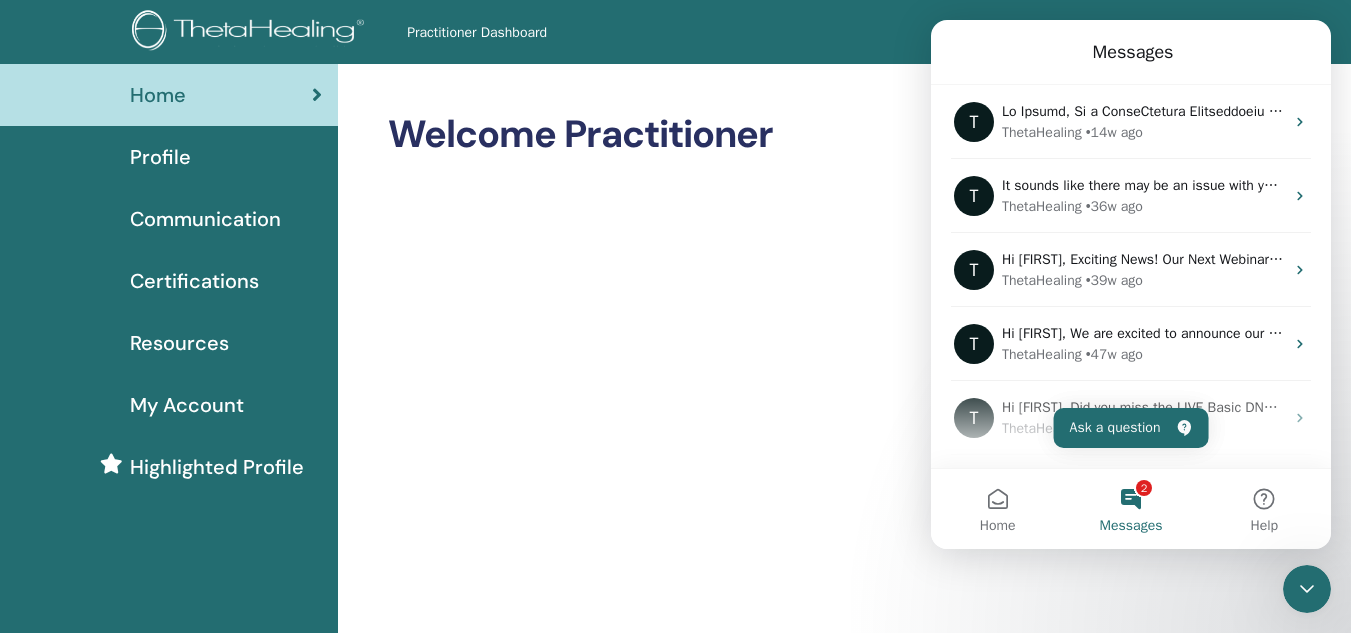 click on "Welcome Practitioner" at bounding box center (844, 1436) 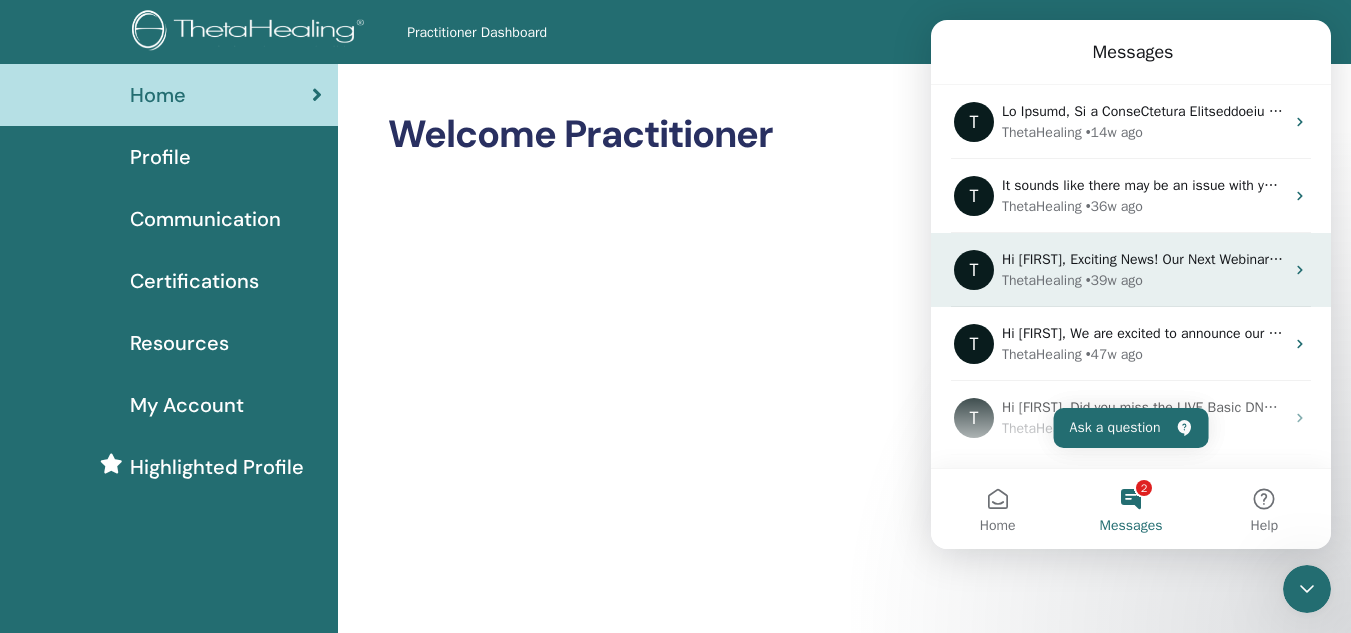 click on "•  39w ago" at bounding box center [1114, 280] 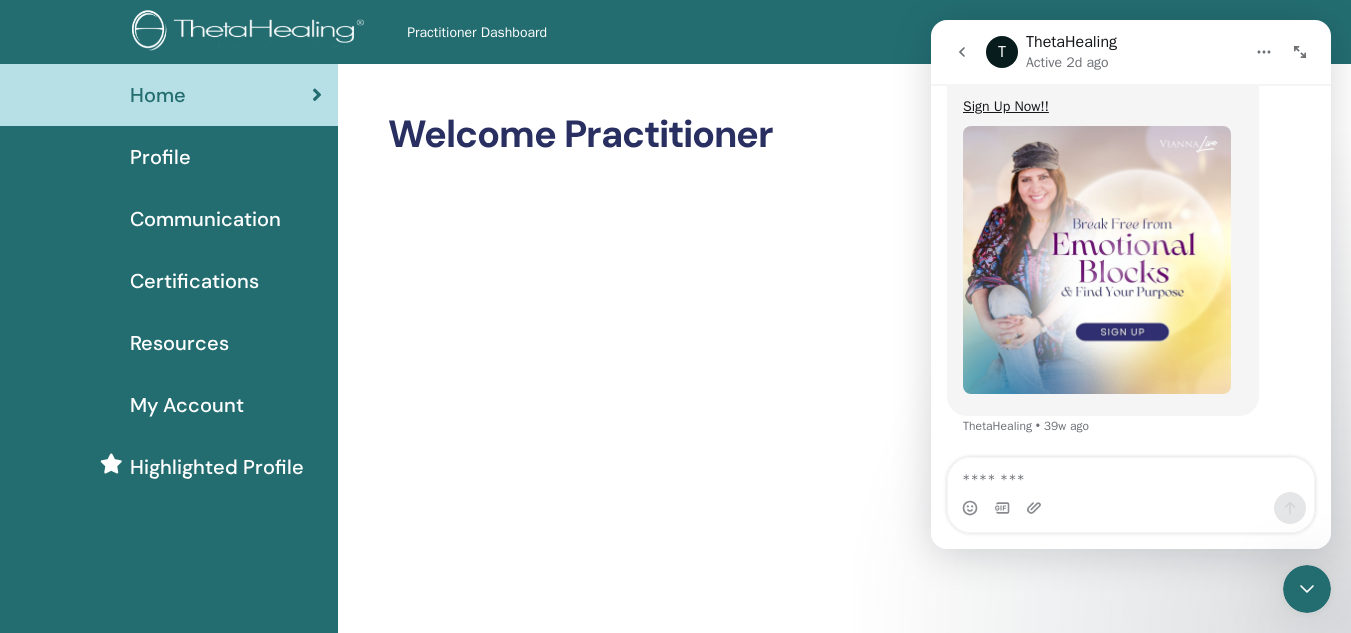scroll, scrollTop: 723, scrollLeft: 0, axis: vertical 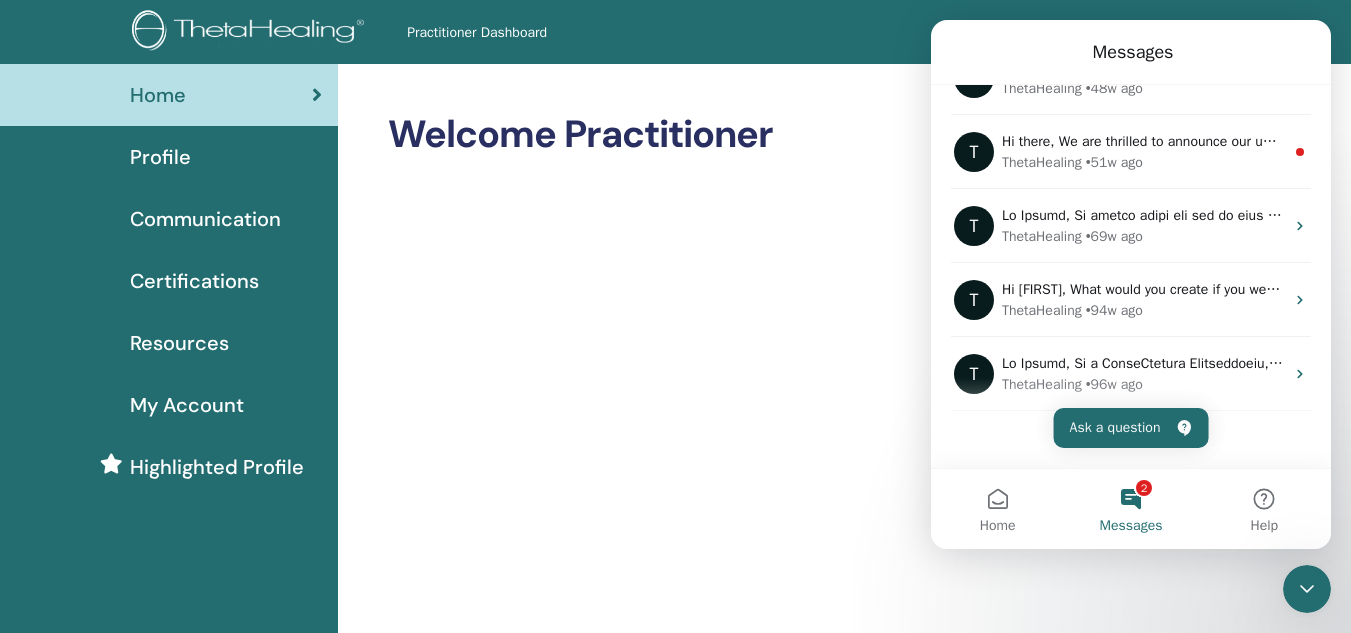 drag, startPoint x: 1327, startPoint y: 200, endPoint x: 2268, endPoint y: 405, distance: 963.0711 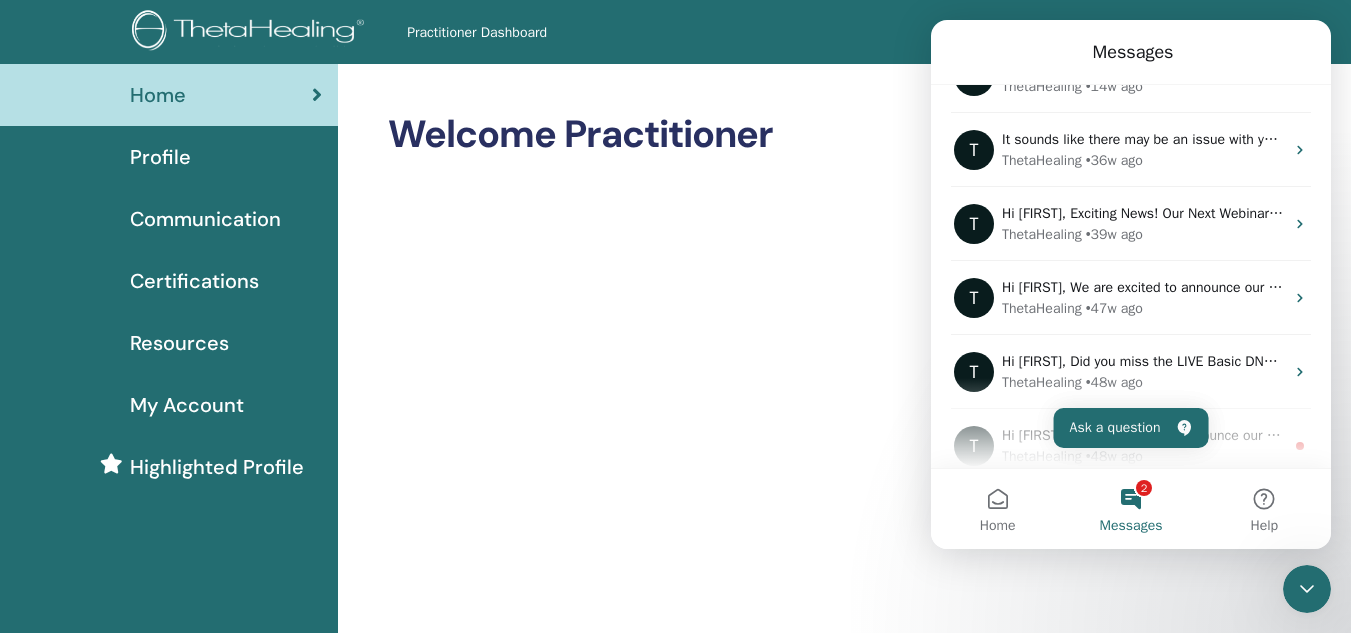 scroll, scrollTop: 0, scrollLeft: 0, axis: both 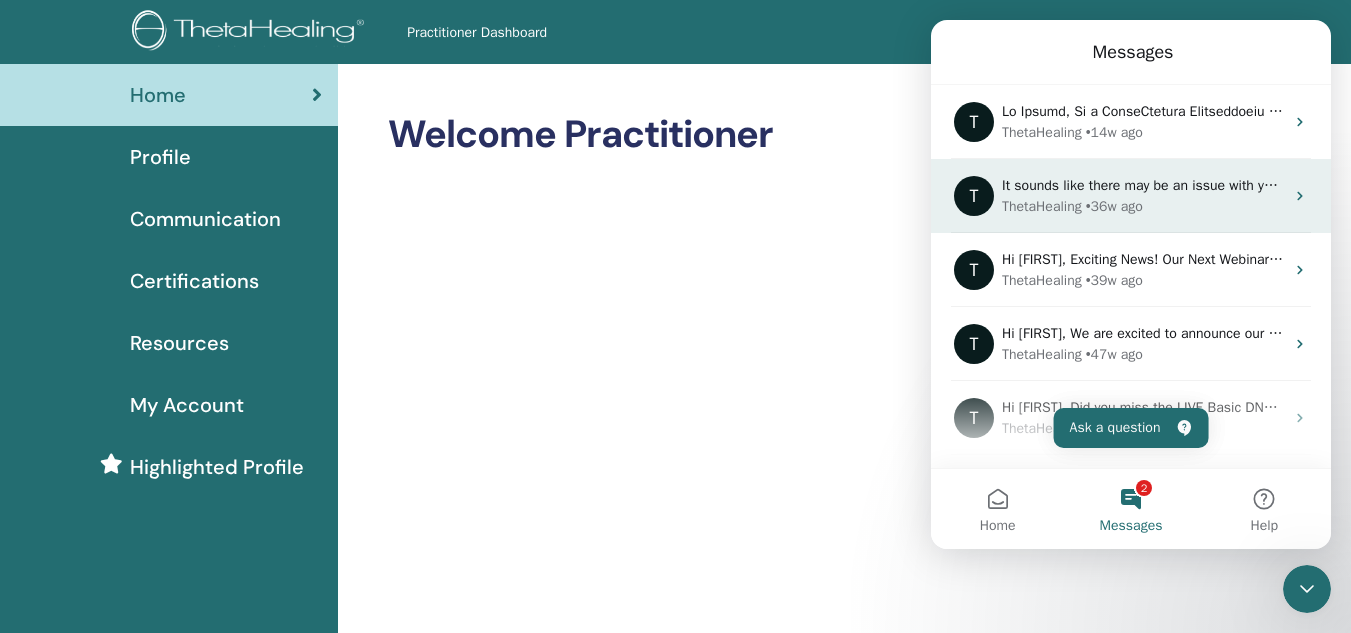 click on "ThetaHealing" at bounding box center (1042, 206) 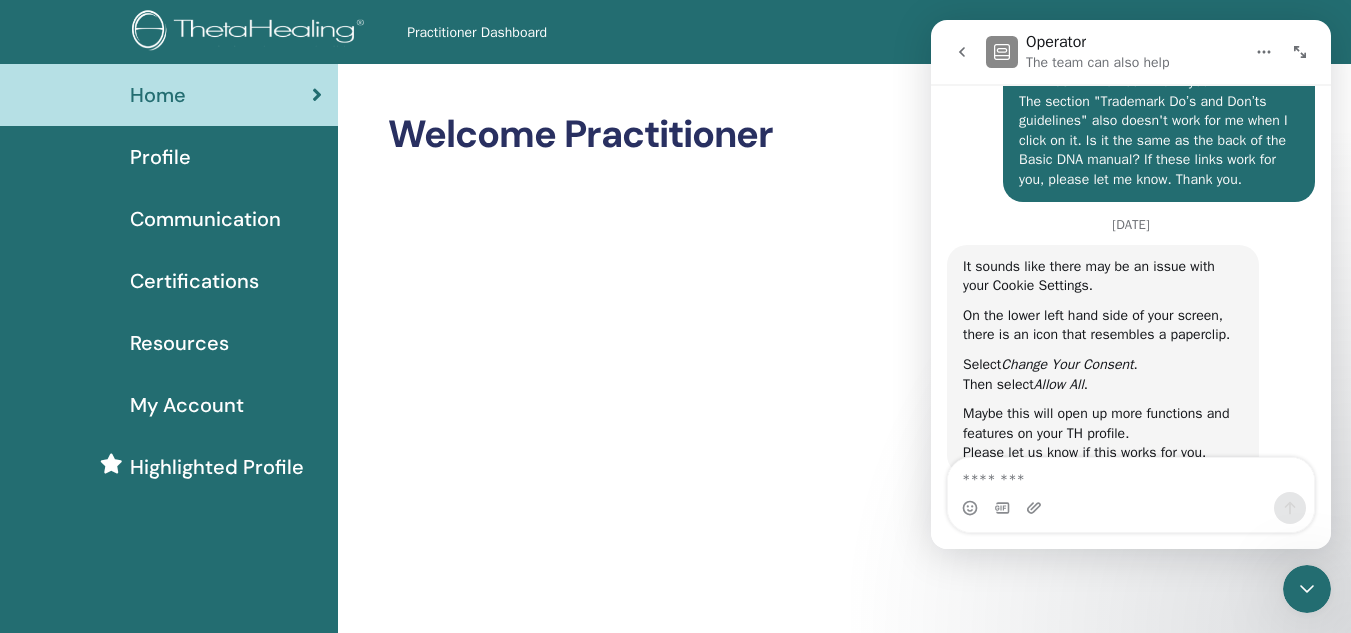 scroll, scrollTop: 1232, scrollLeft: 0, axis: vertical 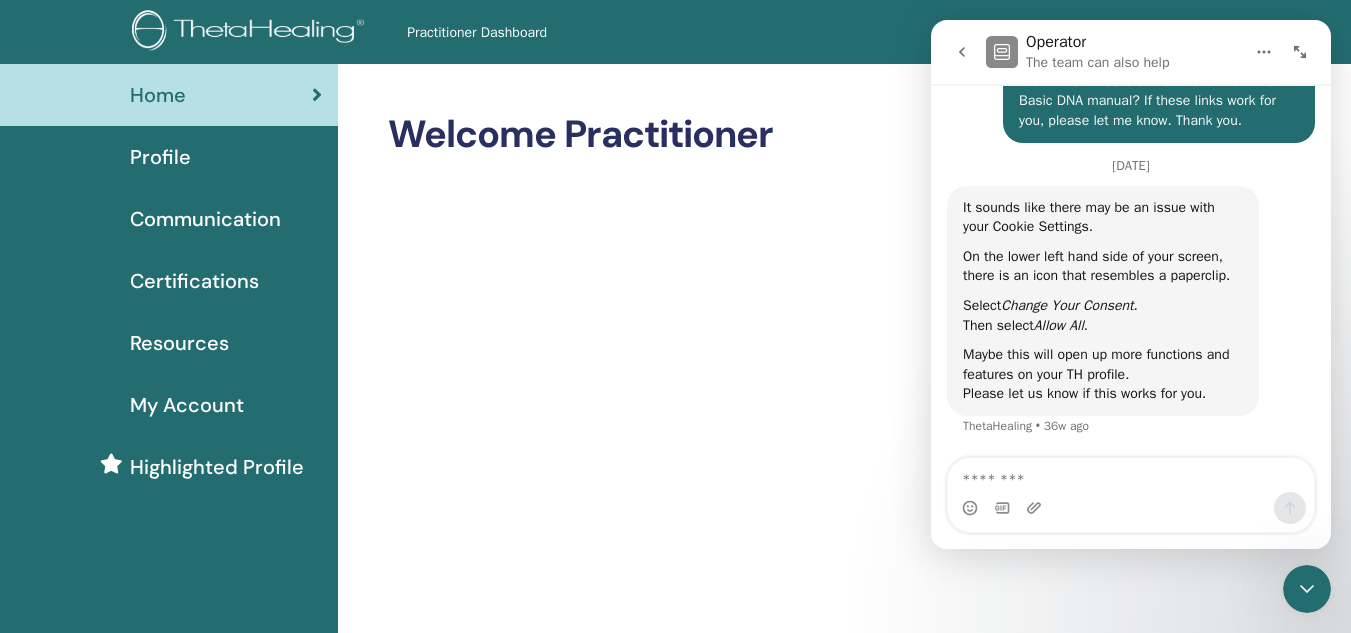 click on "Welcome Practitioner" at bounding box center [844, 1436] 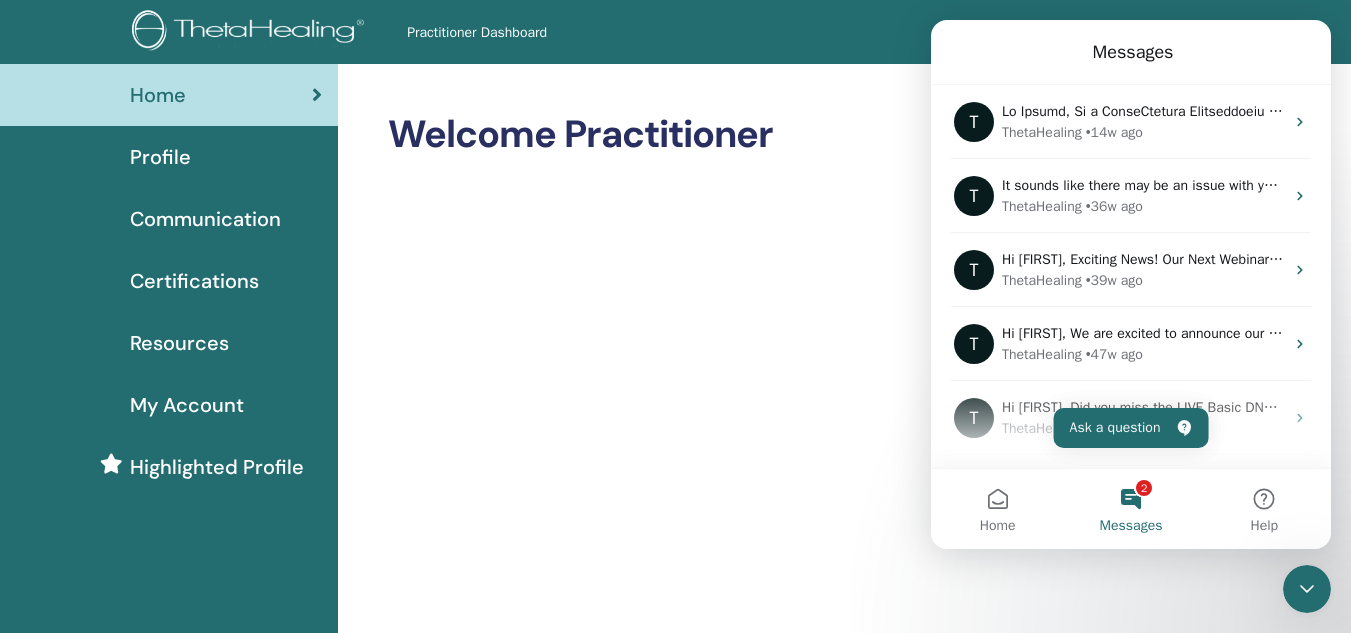 click on "Student Dashboard
AW Alison Webb My ThetaLearning My ThetaHealers My Seminars Wishlist Become a Practitioner Notifications Messages My Theta Account Support Logout" at bounding box center [1060, 32] 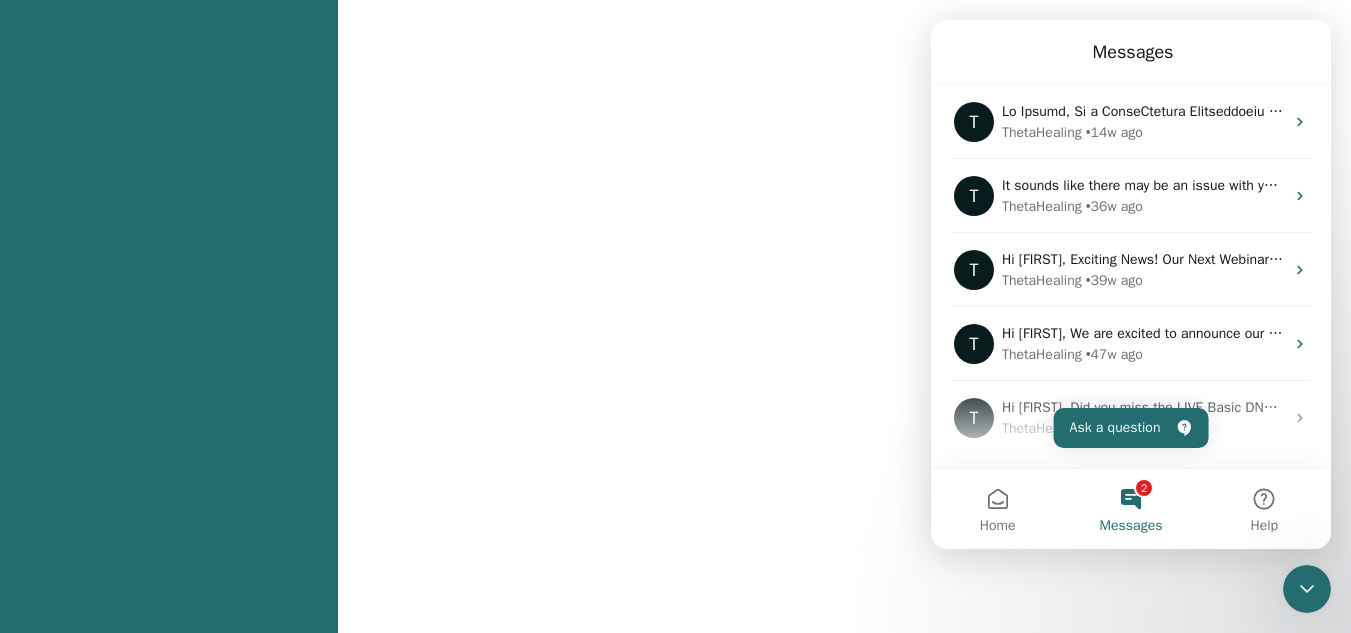 scroll, scrollTop: 1354, scrollLeft: 0, axis: vertical 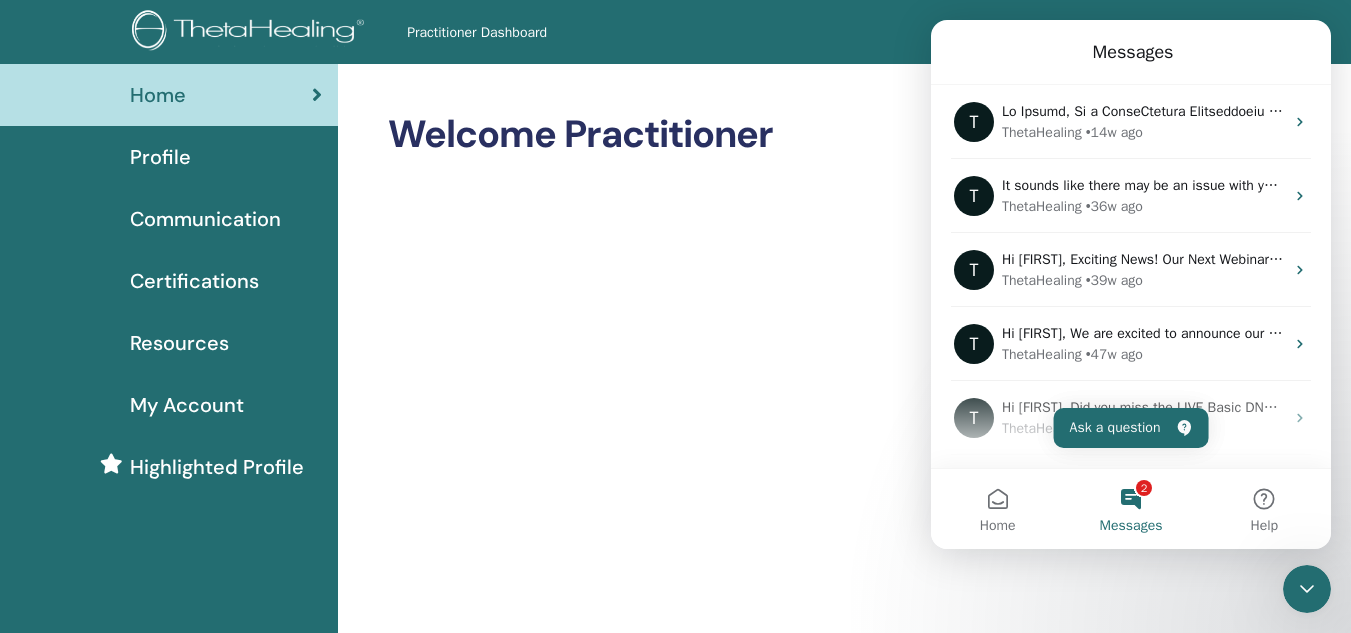 click on "Student Dashboard
AW Alison Webb My ThetaLearning My ThetaHealers My Seminars Wishlist Become a Practitioner Notifications Messages My Theta Account Support Logout" at bounding box center (975, 32) 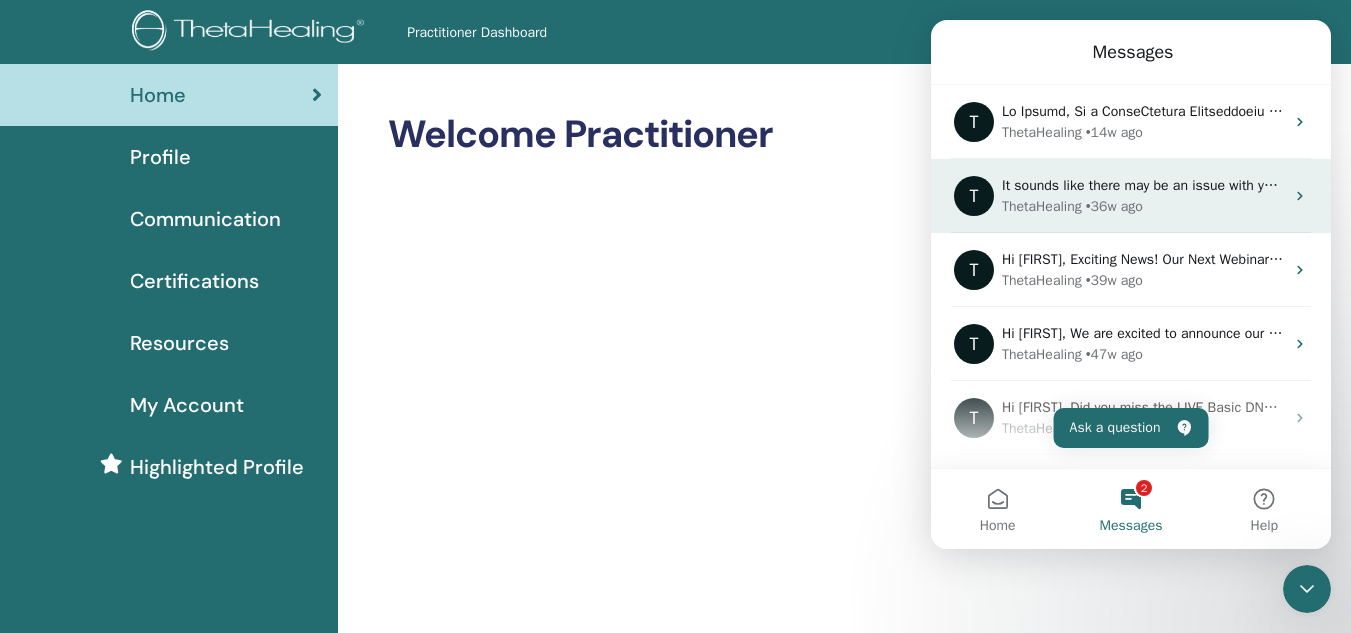 click 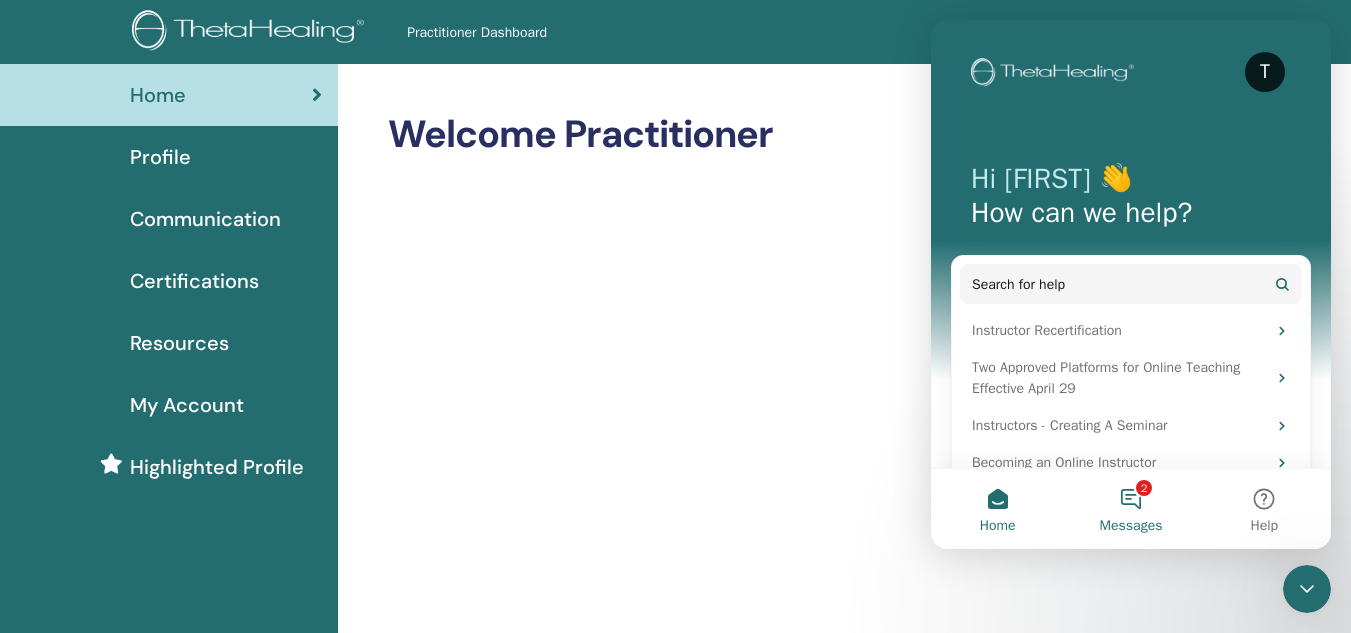 click on "2 Messages" at bounding box center (1130, 509) 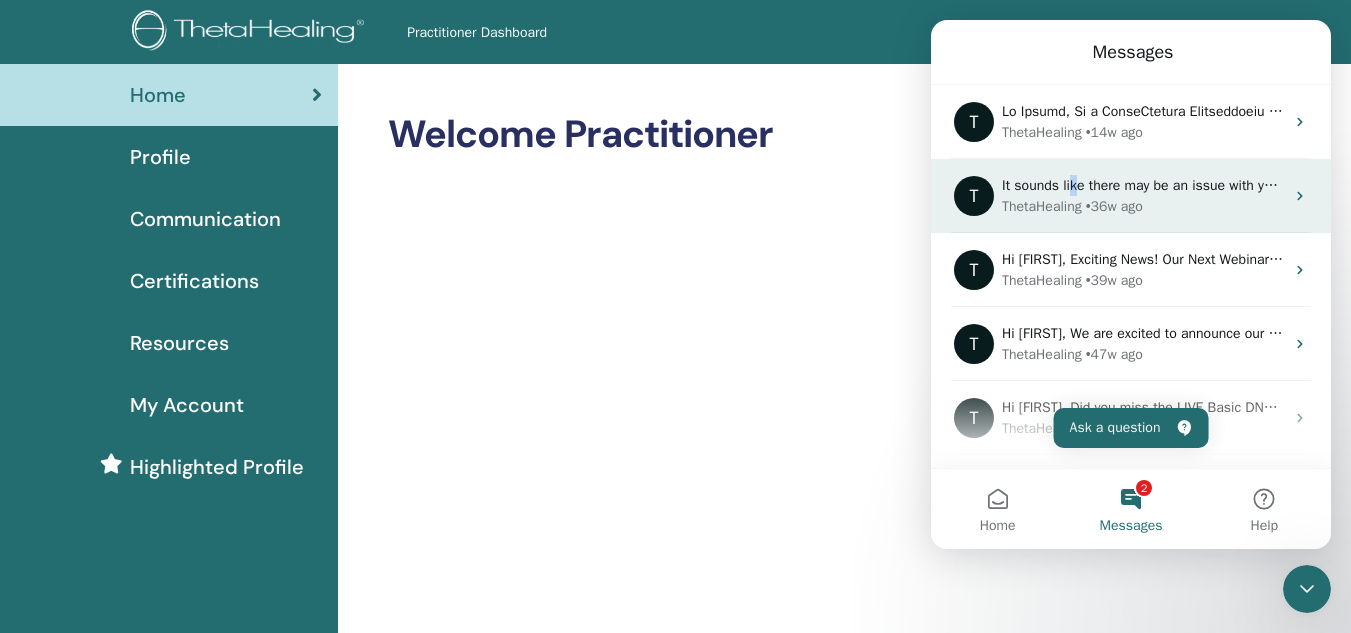 click on "It sounds like there may be an issue with your Cookie Settings.   On the lower left hand side of your screen, there is an icon that resembles a paperclip.    Select Change Your Consent. Then select Allow All.   Maybe this will open up more functions and features on your TH profile.  Please let us know if this works for you." at bounding box center (1965, 185) 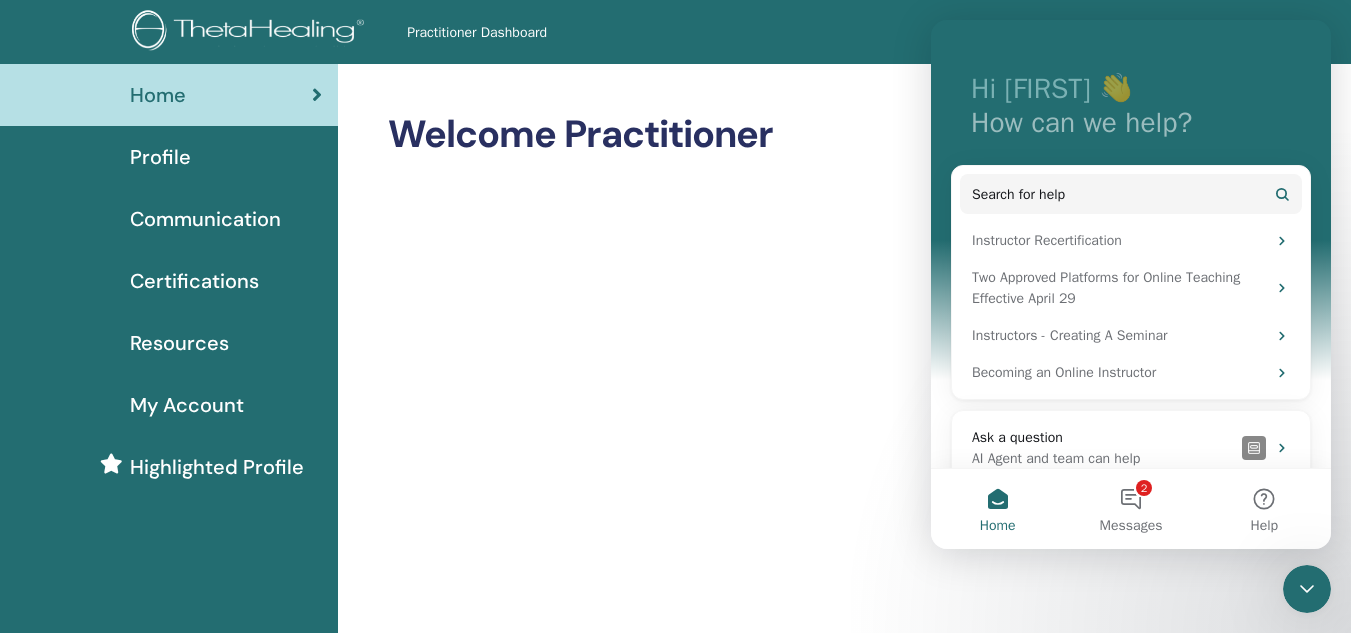 scroll, scrollTop: 118, scrollLeft: 0, axis: vertical 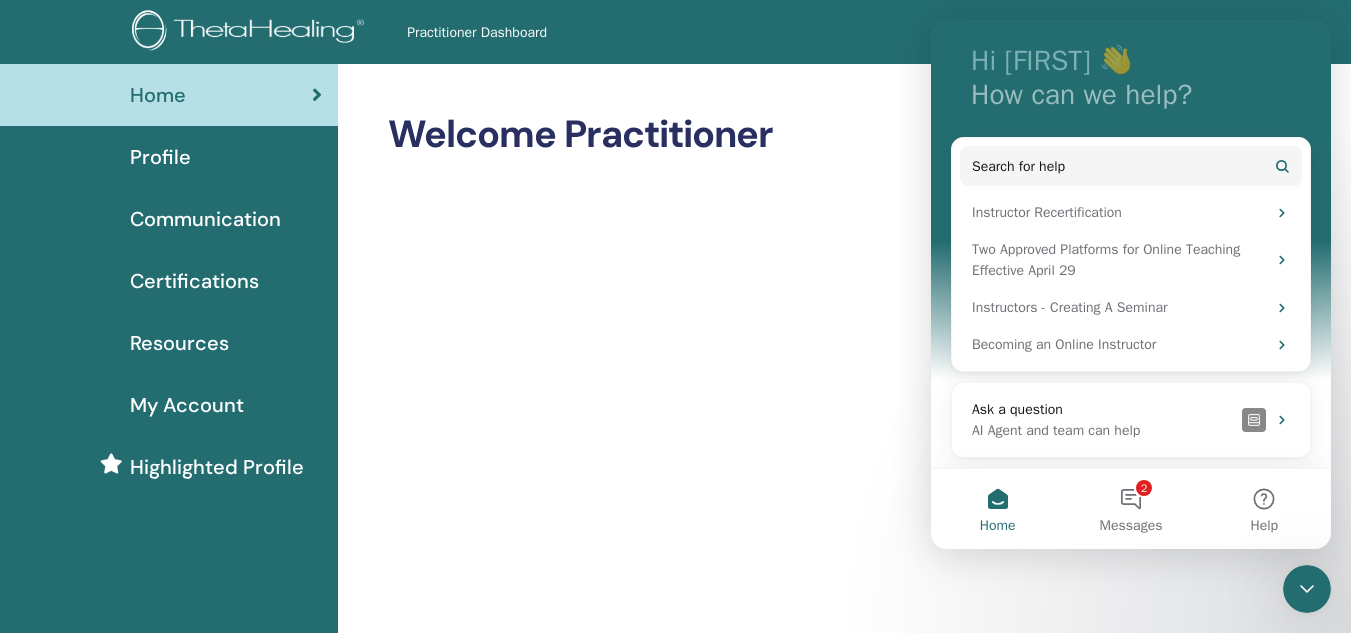 drag, startPoint x: 1328, startPoint y: 149, endPoint x: 2268, endPoint y: 350, distance: 961.2497 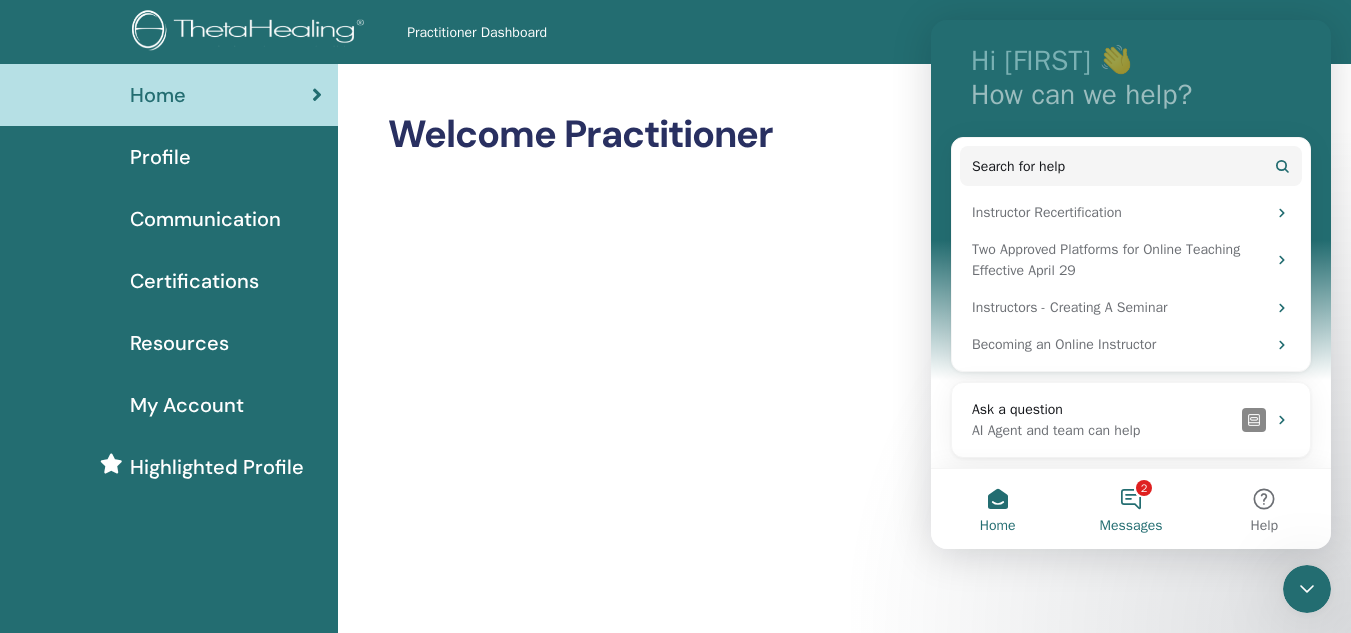 click on "2 Messages" at bounding box center (1130, 509) 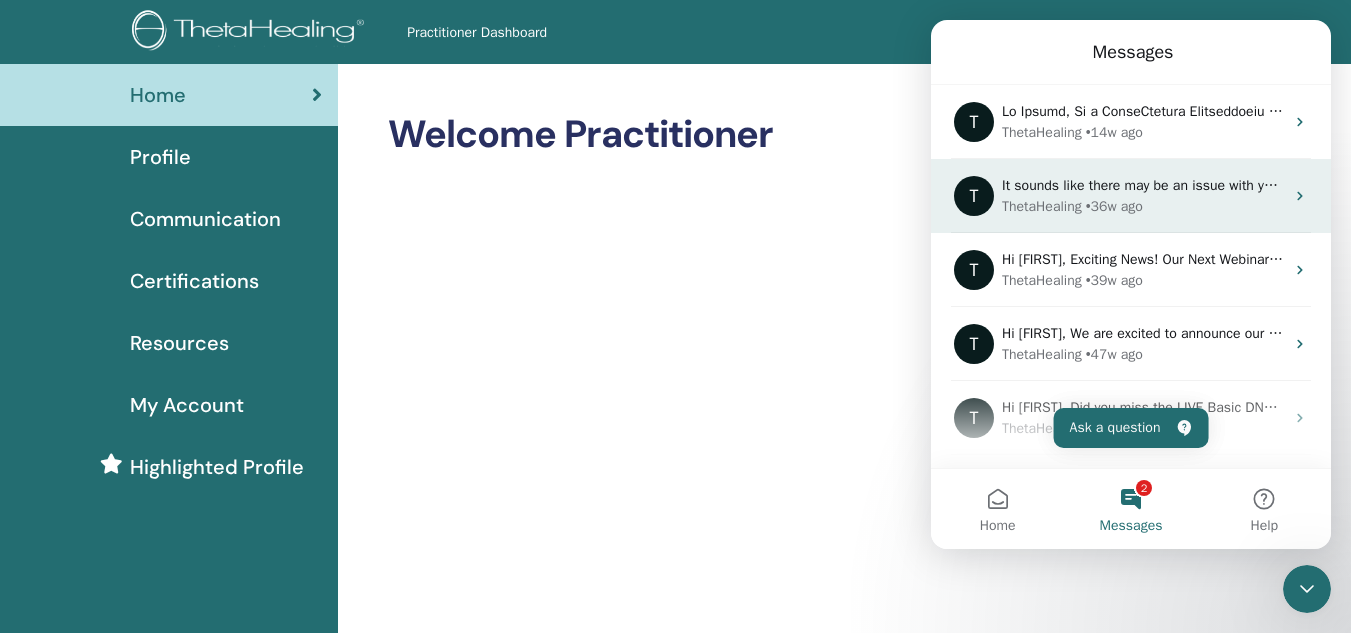 click on "It sounds like there may be an issue with your Cookie Settings.   On the lower left hand side of your screen, there is an icon that resembles a paperclip.    Select Change Your Consent. Then select Allow All.   Maybe this will open up more functions and features on your TH profile.  Please let us know if this works for you." at bounding box center [1965, 185] 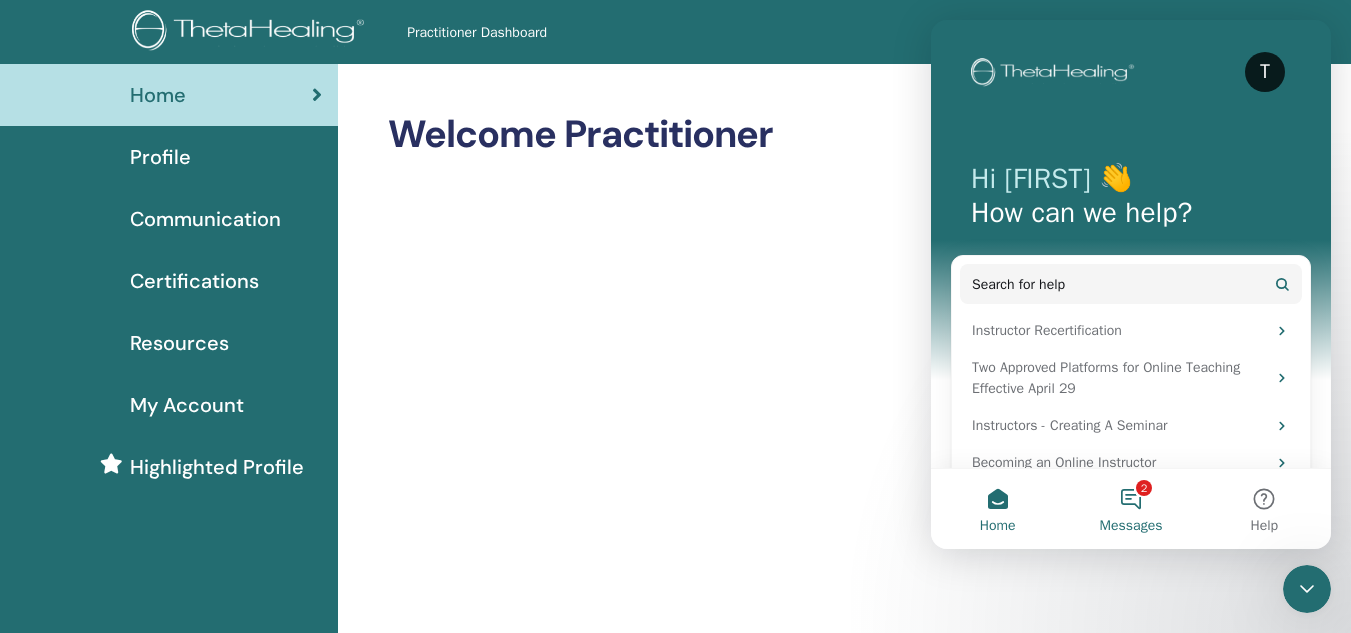 click on "2 Messages" at bounding box center (1130, 509) 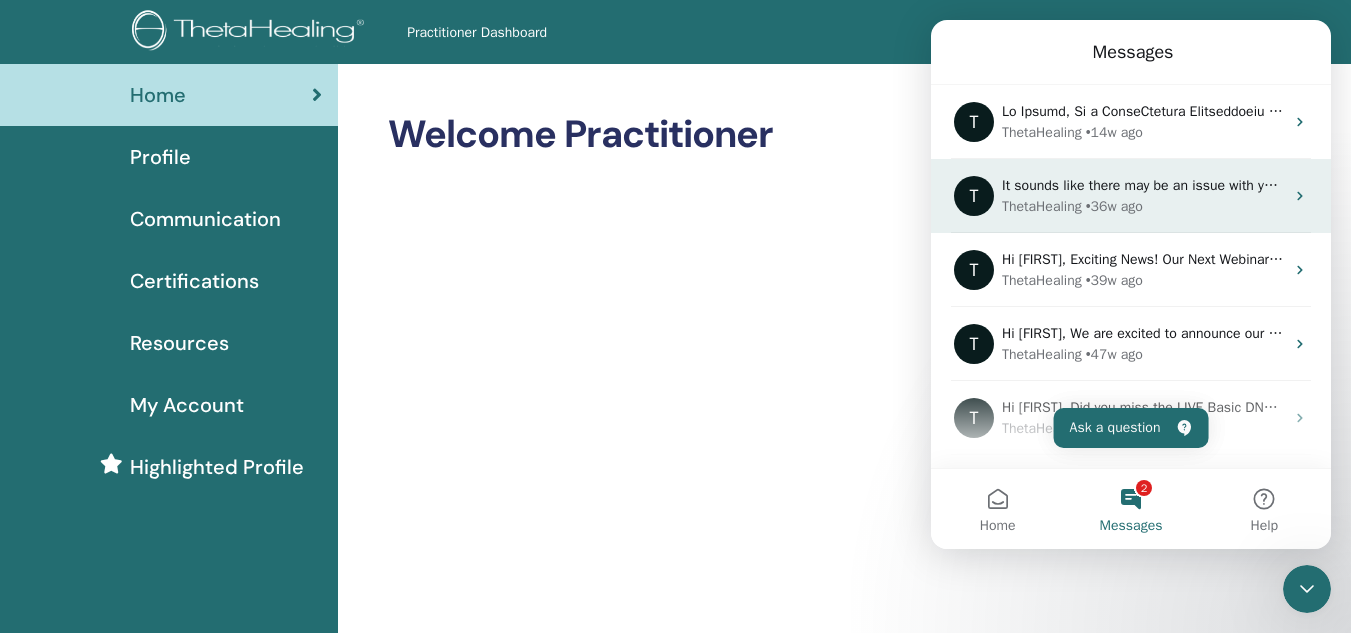 click 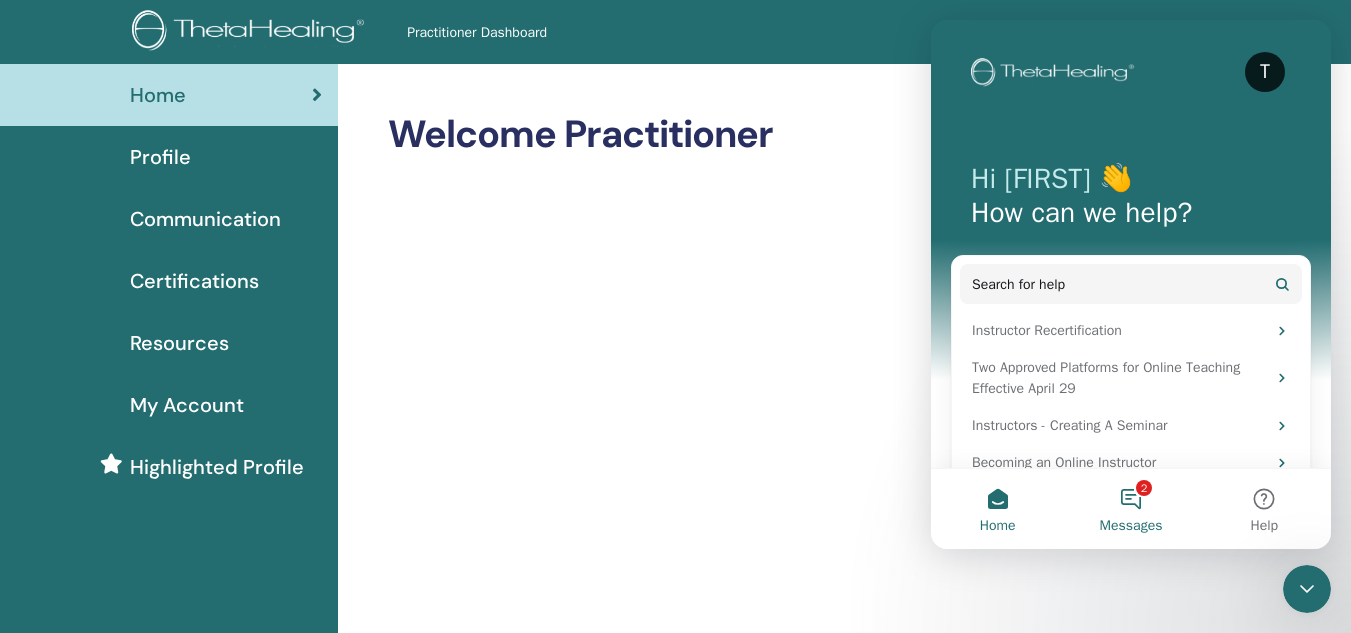 click on "2 Messages" at bounding box center (1130, 509) 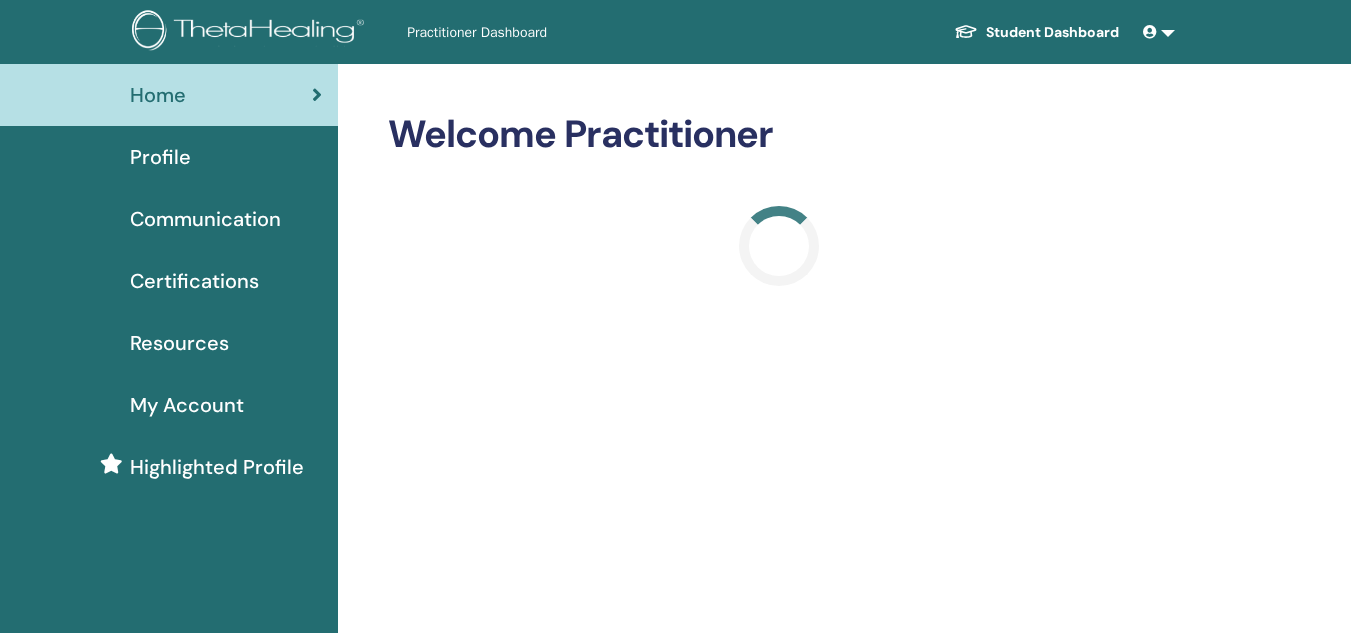 scroll, scrollTop: 0, scrollLeft: 0, axis: both 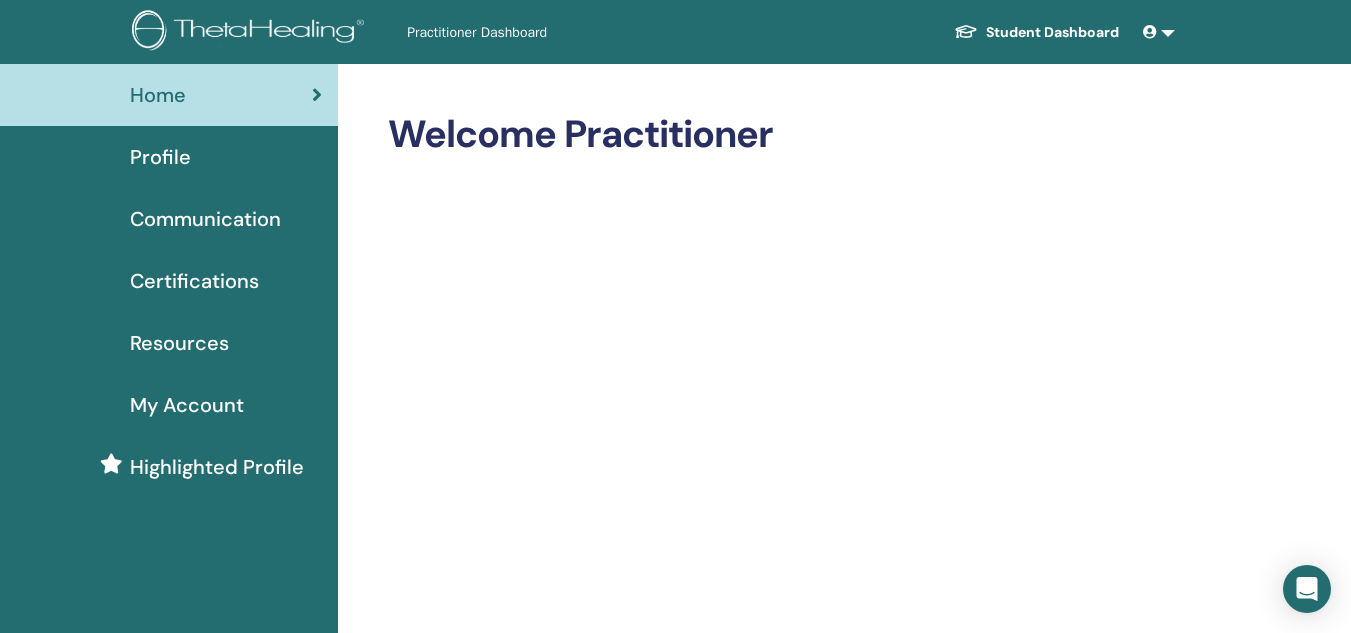 drag, startPoint x: 1169, startPoint y: 35, endPoint x: 1349, endPoint y: 172, distance: 226.20566 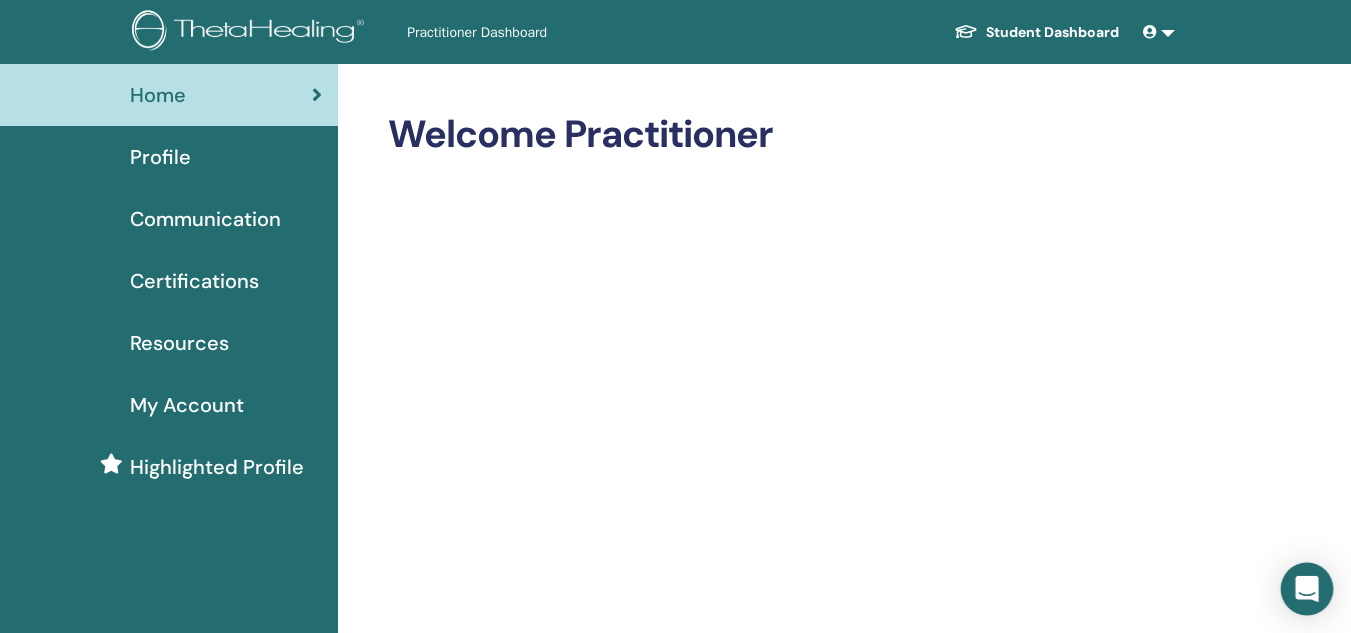 drag, startPoint x: 1349, startPoint y: 172, endPoint x: 1313, endPoint y: 593, distance: 422.53638 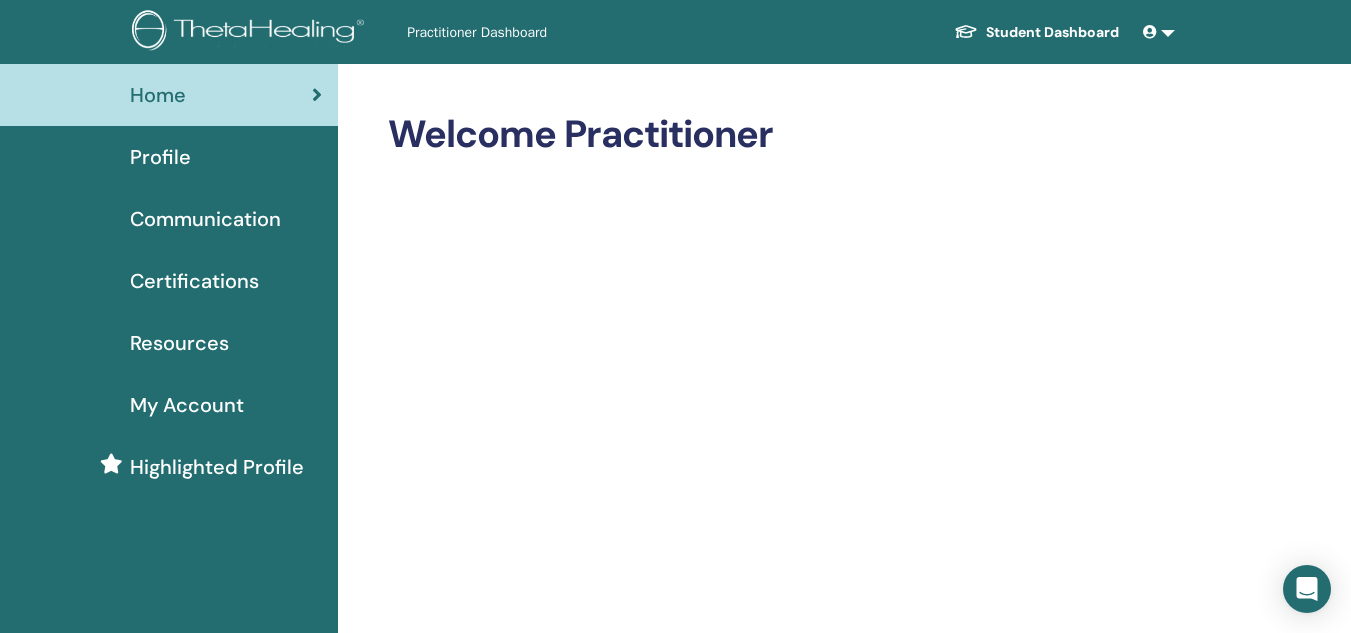 drag, startPoint x: 1311, startPoint y: 586, endPoint x: 891, endPoint y: 111, distance: 634.05444 